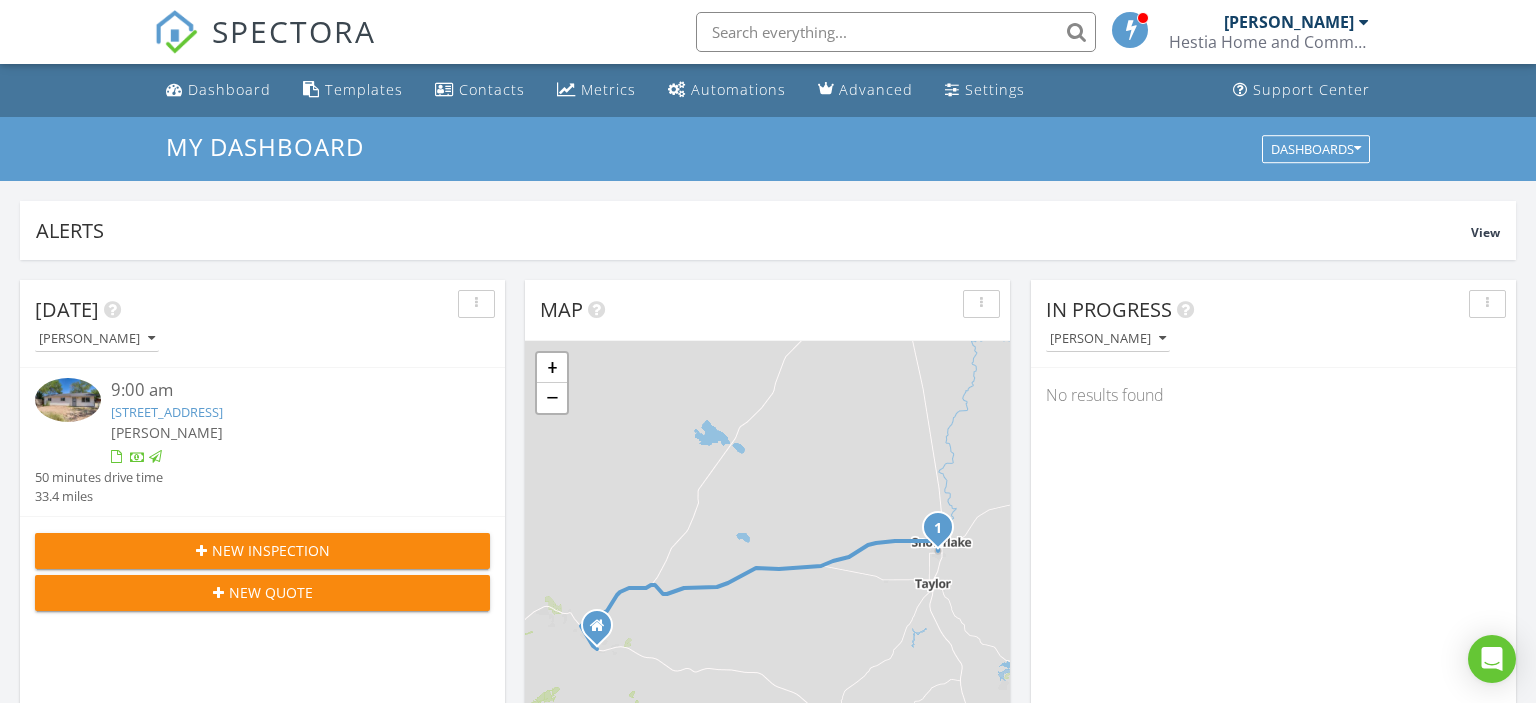 scroll, scrollTop: 0, scrollLeft: 0, axis: both 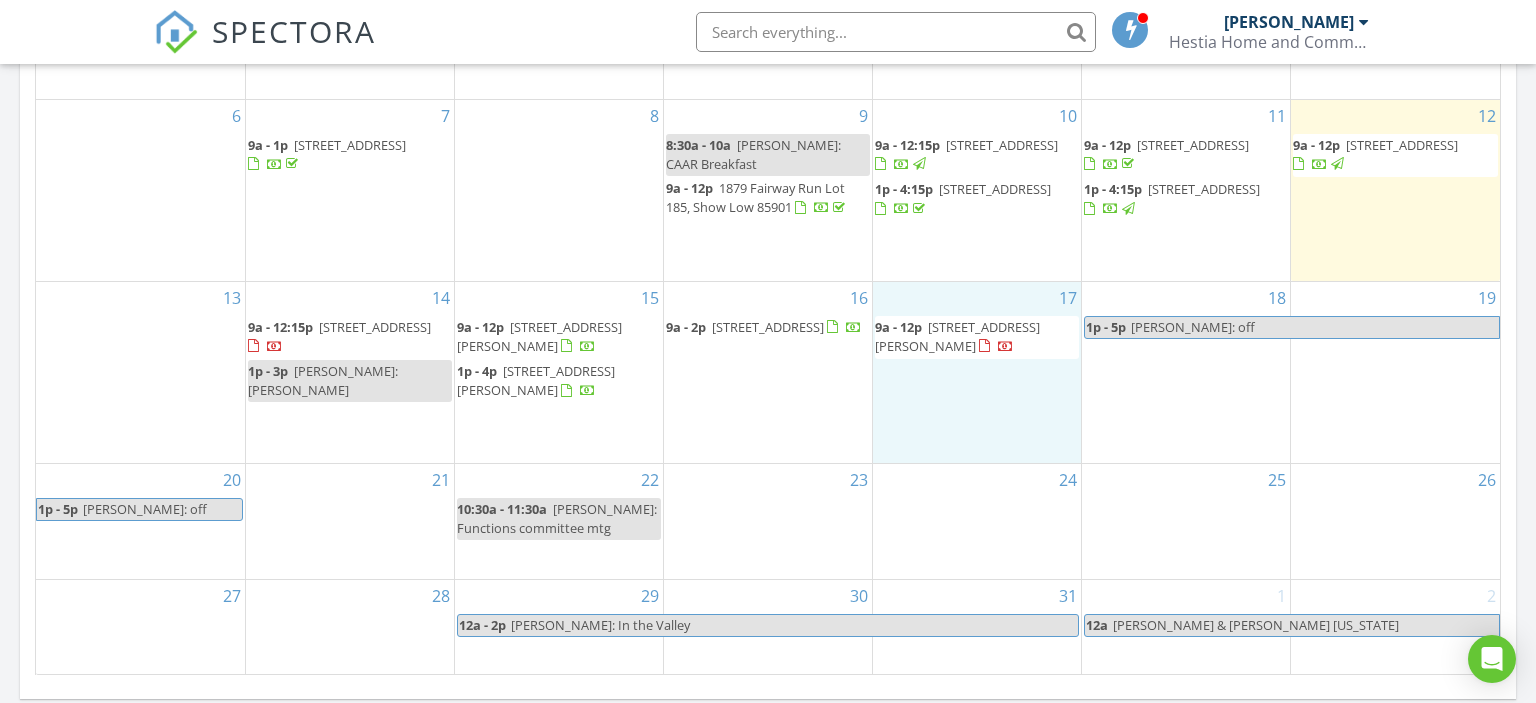 click on "17
9a - 12p
5300 S Morgan Mountain Dr , Show Low 85901" at bounding box center [977, 372] 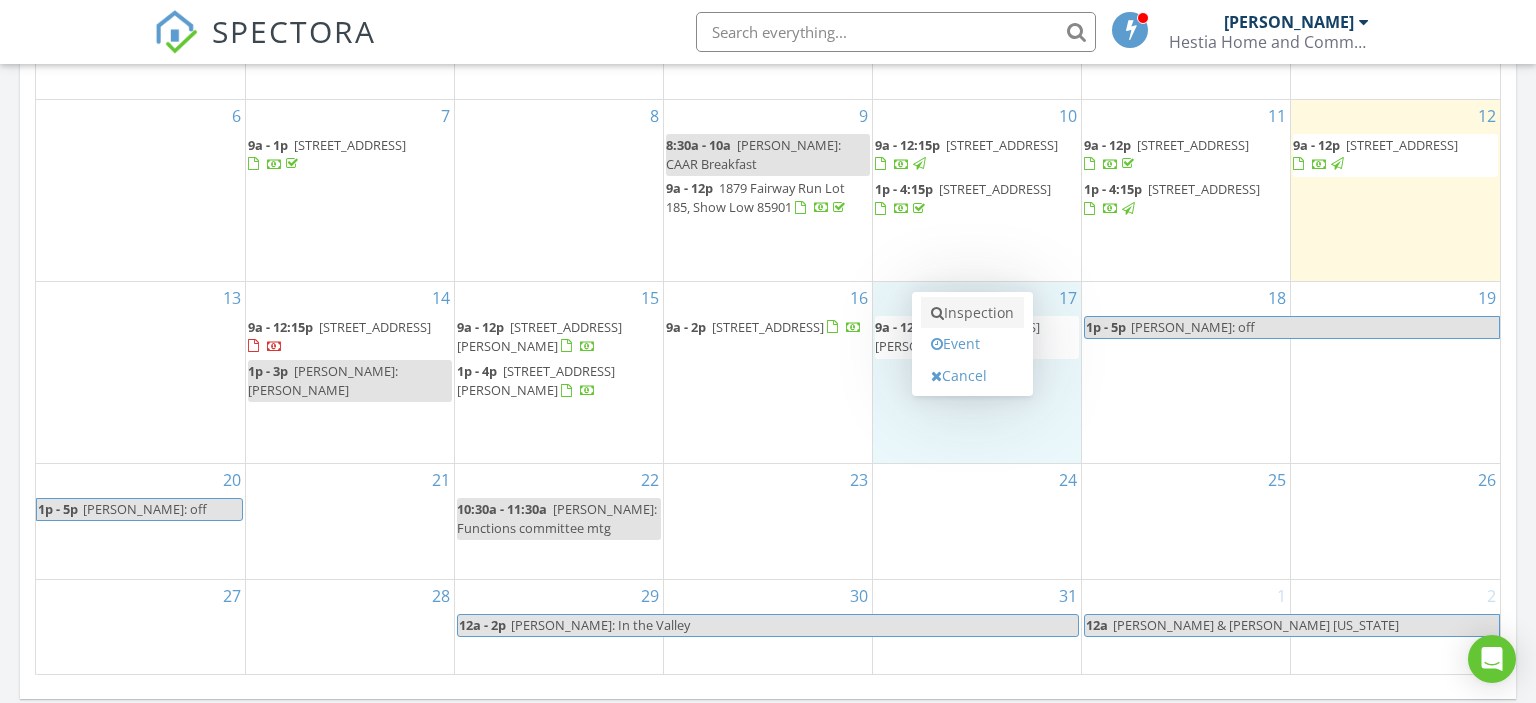 click on "Inspection" at bounding box center [972, 313] 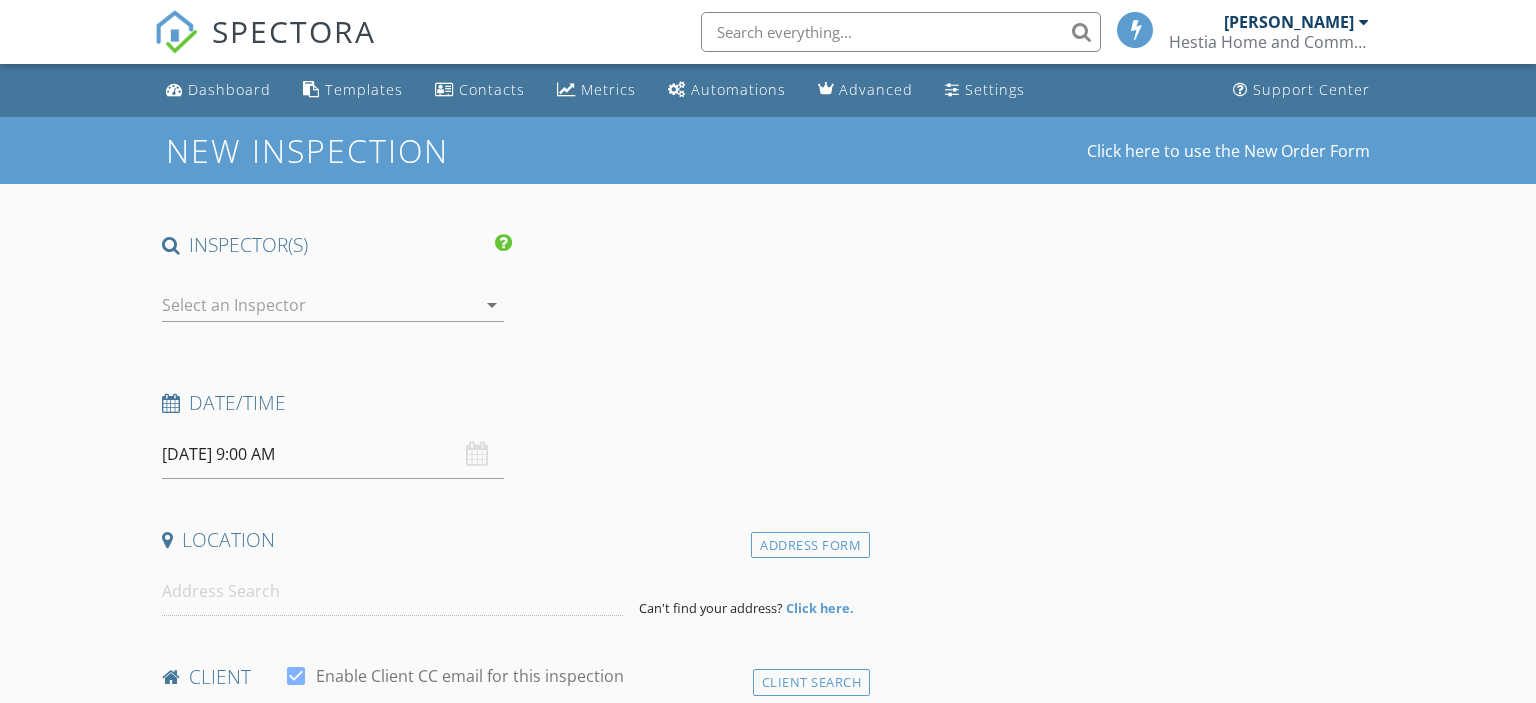select on "6" 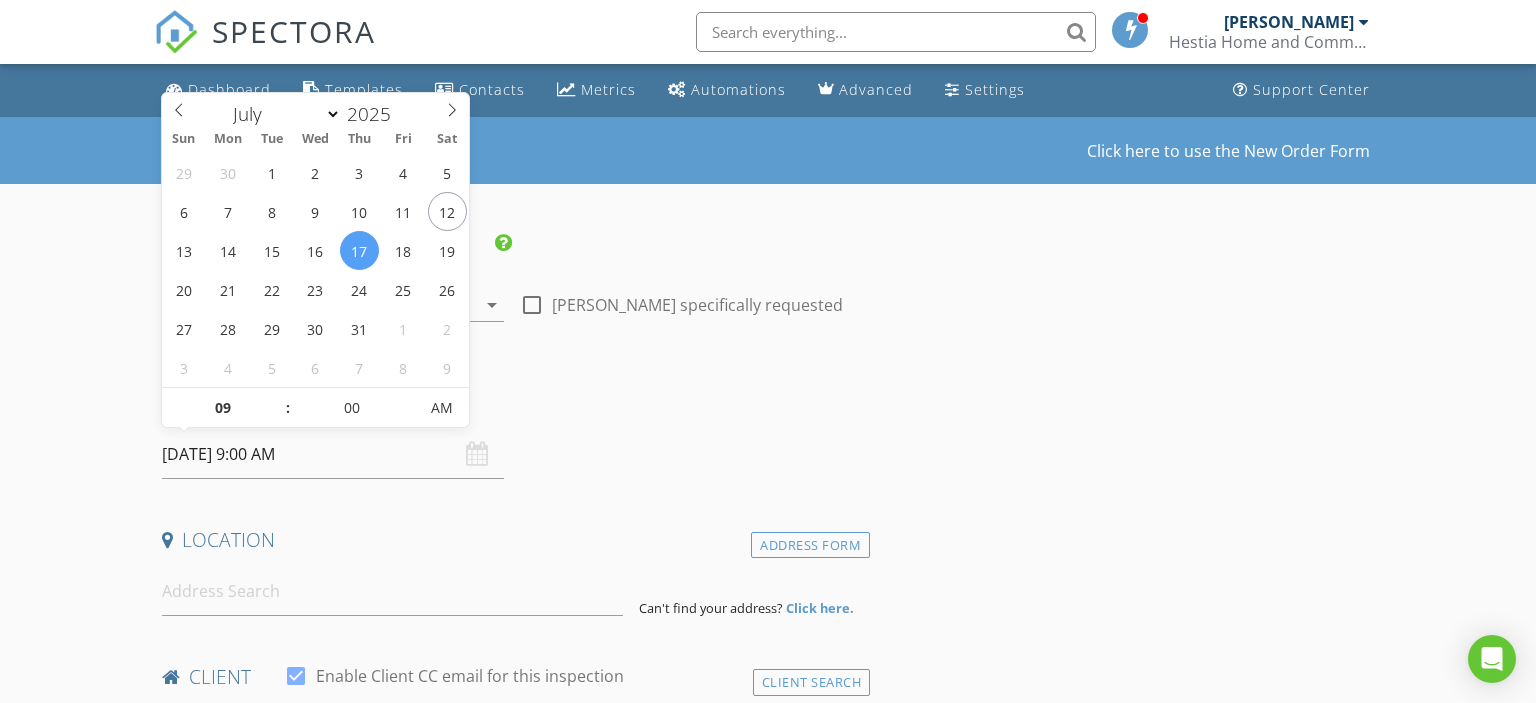 click on "07/17/2025 9:00 AM" at bounding box center [333, 454] 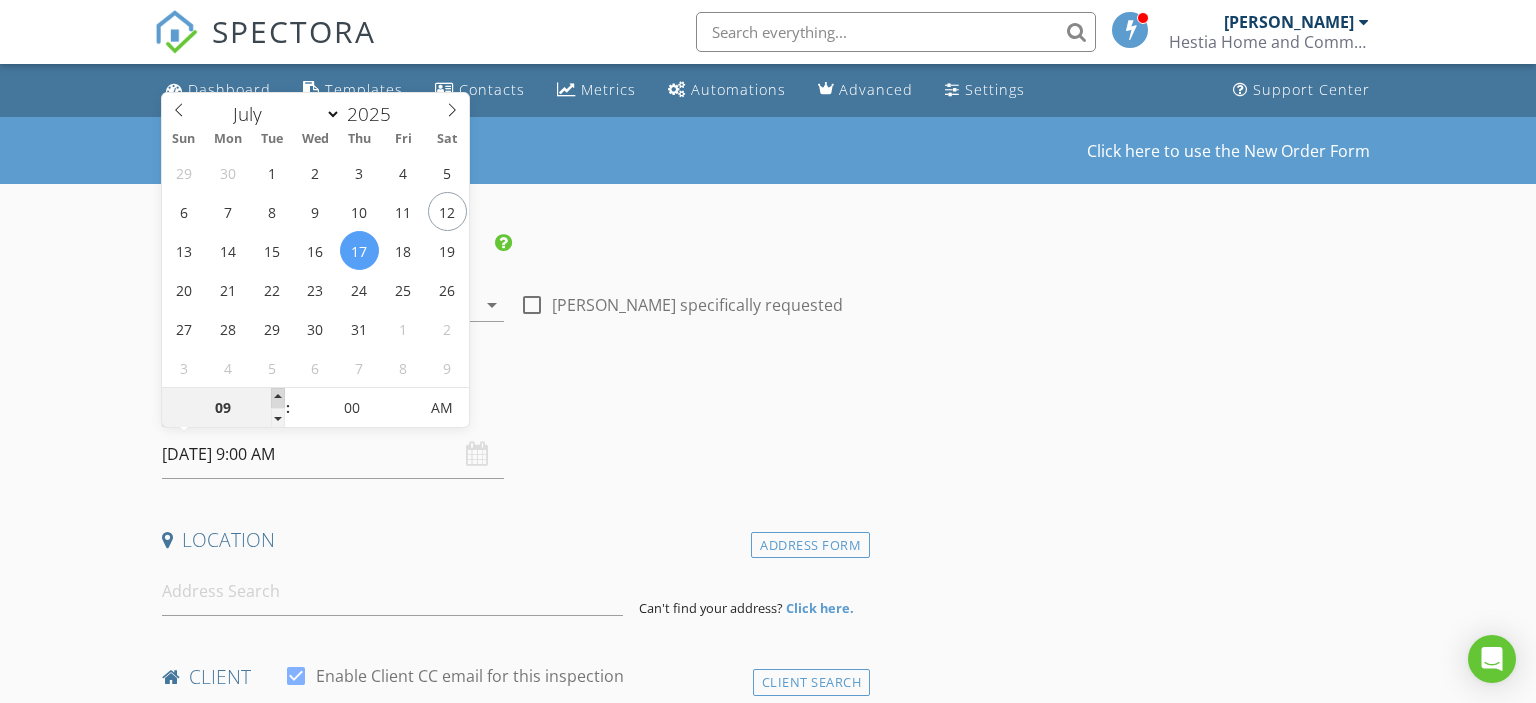 type on "07/17/2025 10:00 AM" 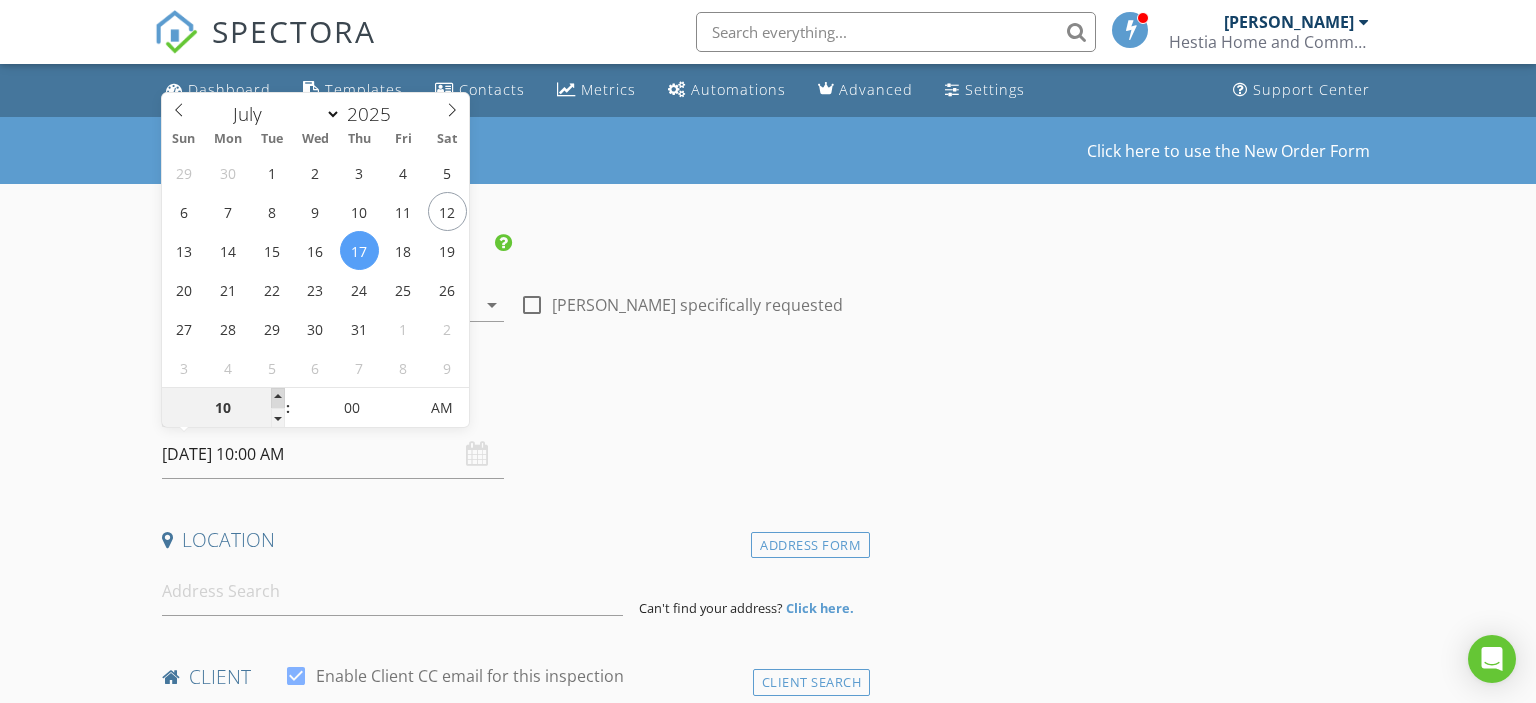 click at bounding box center (278, 398) 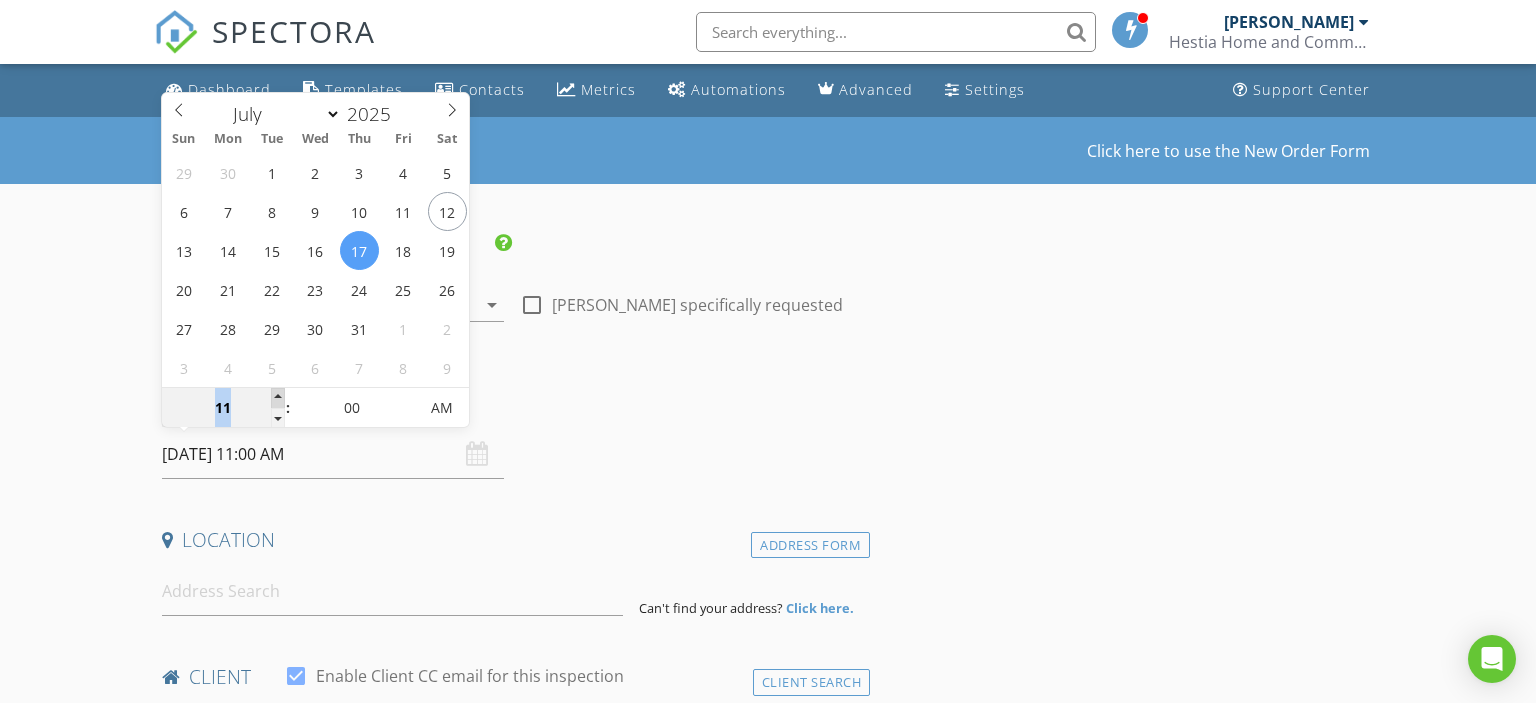 click at bounding box center (278, 398) 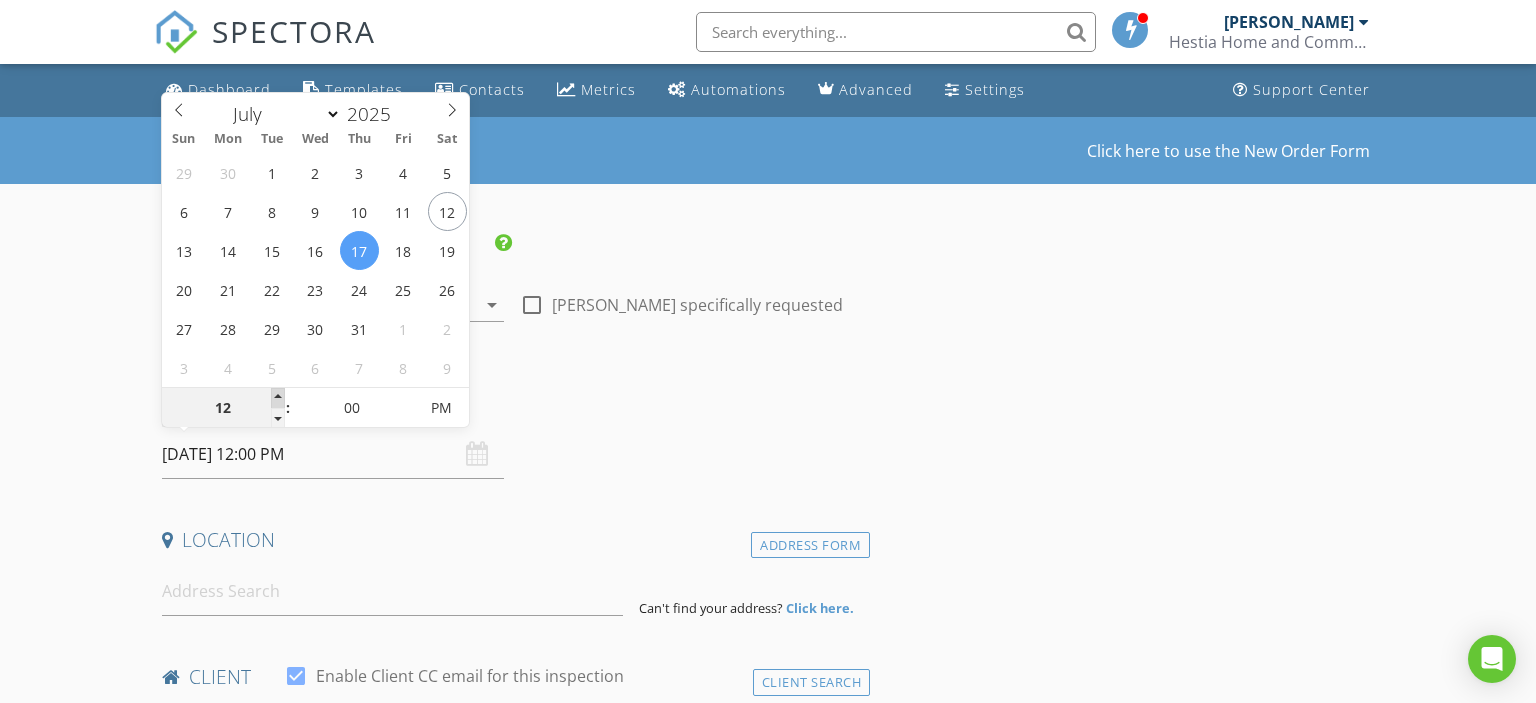 click at bounding box center [278, 398] 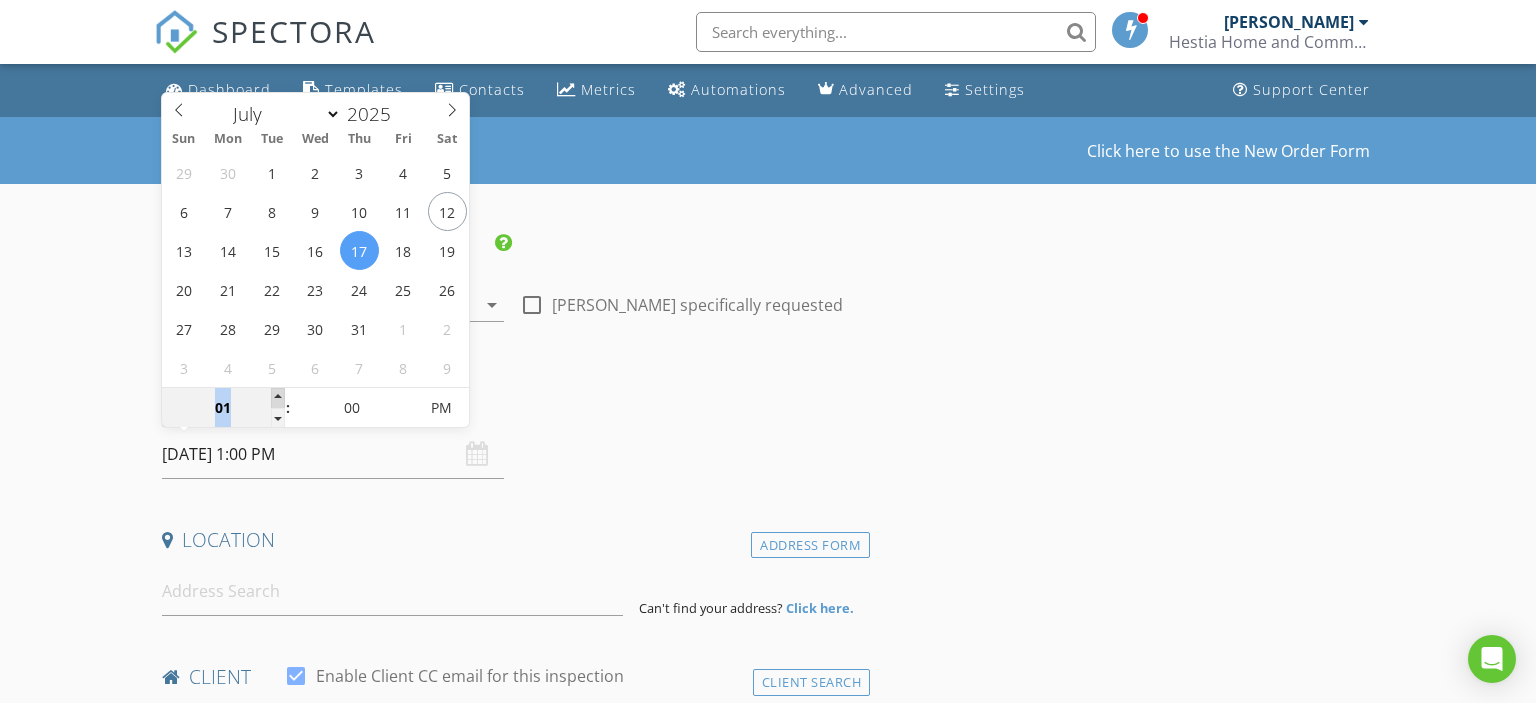 click at bounding box center [278, 398] 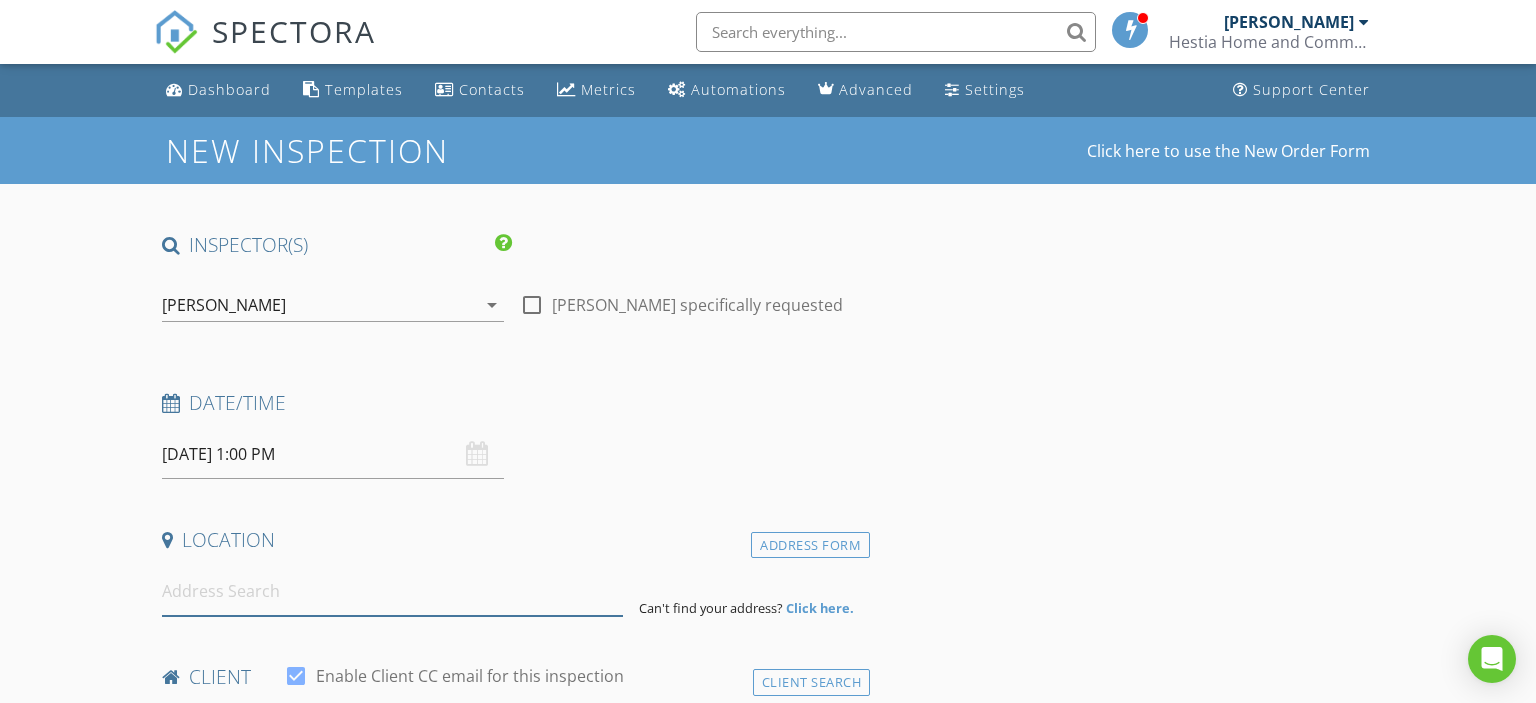 click at bounding box center [393, 591] 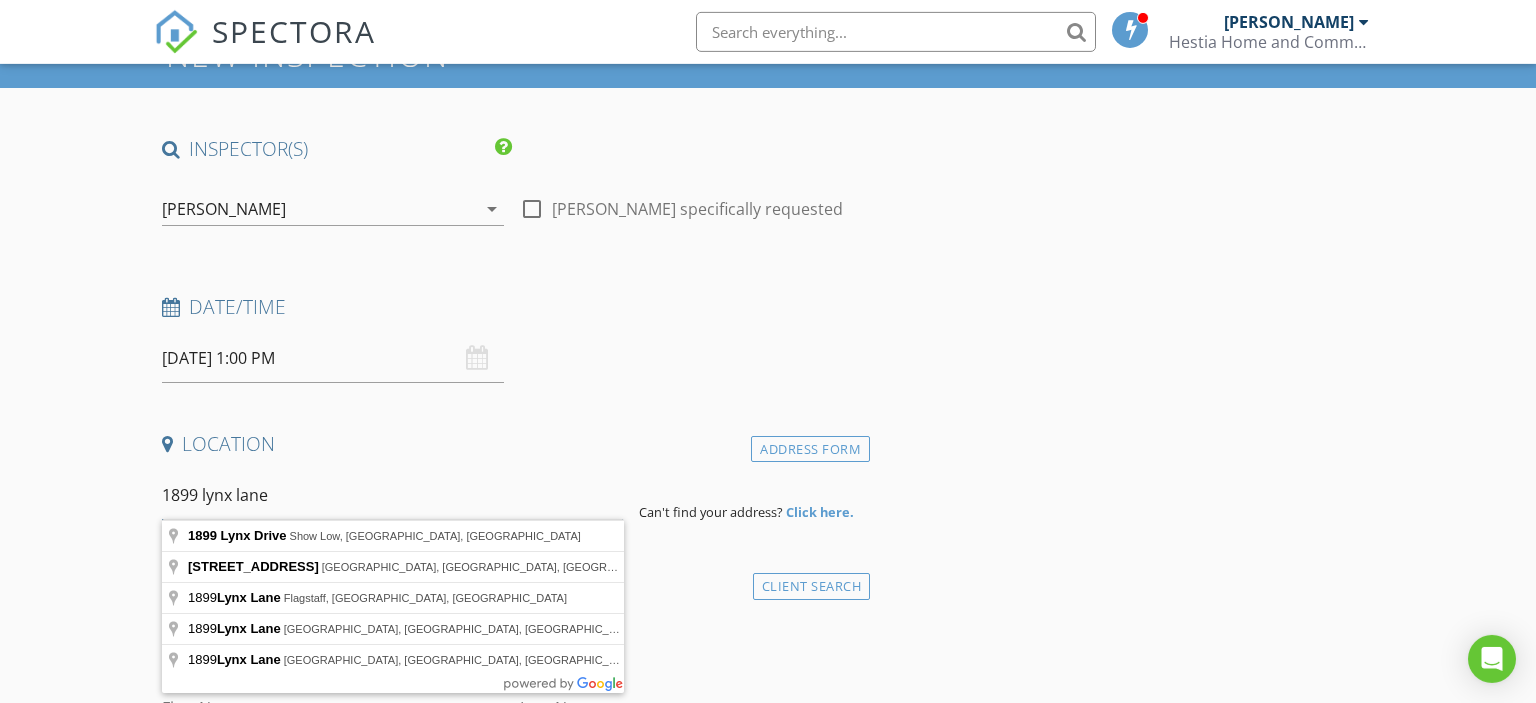 scroll, scrollTop: 105, scrollLeft: 0, axis: vertical 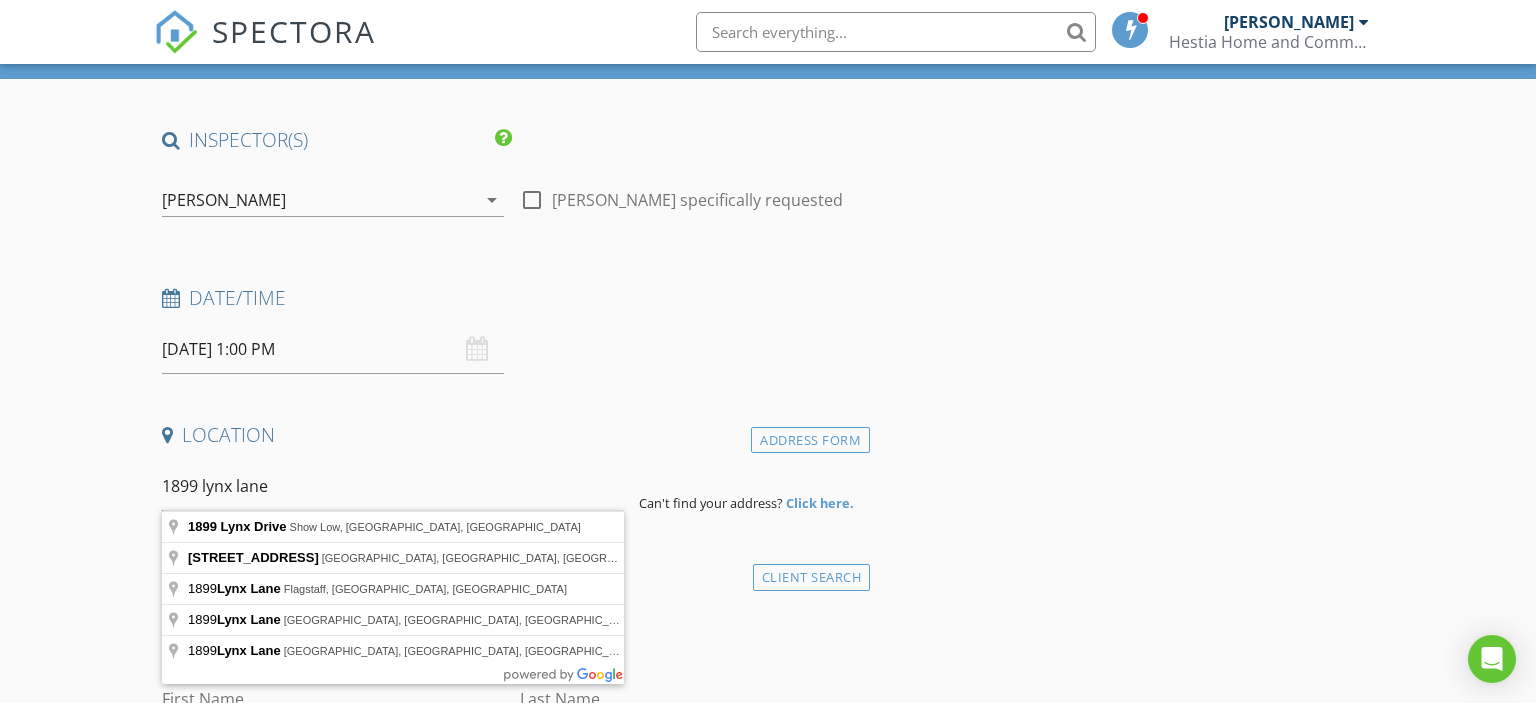 type on "1899 lynx lane" 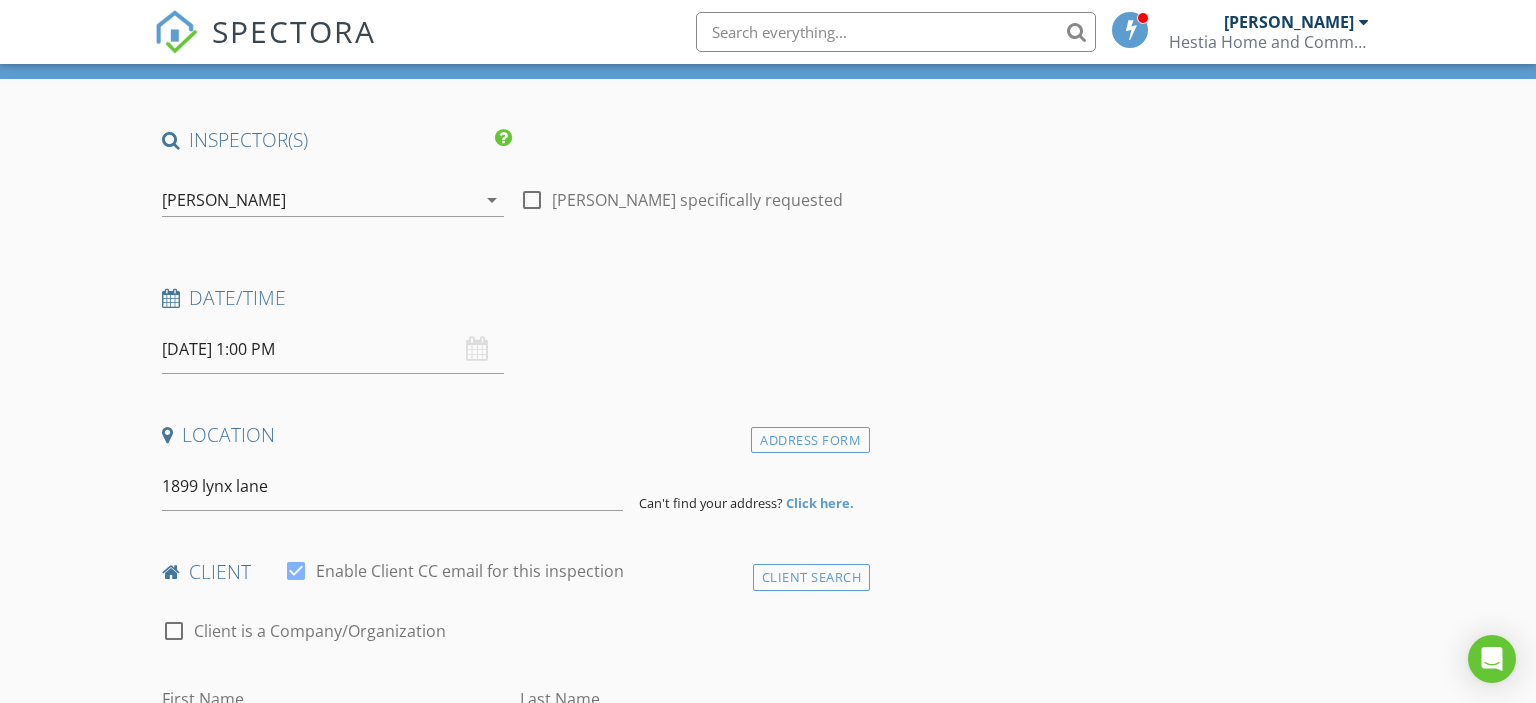 click on "Click here." at bounding box center [820, 503] 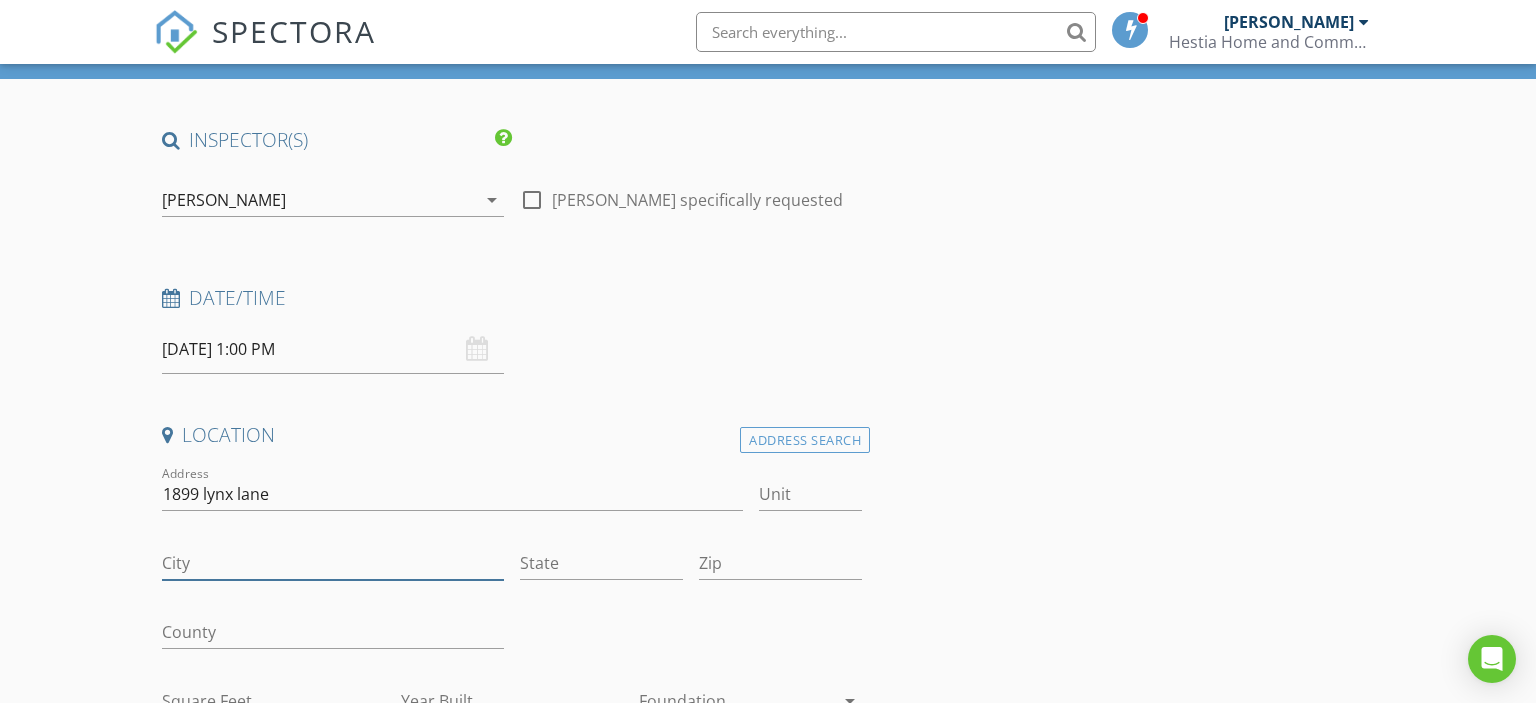 click on "City" at bounding box center (333, 563) 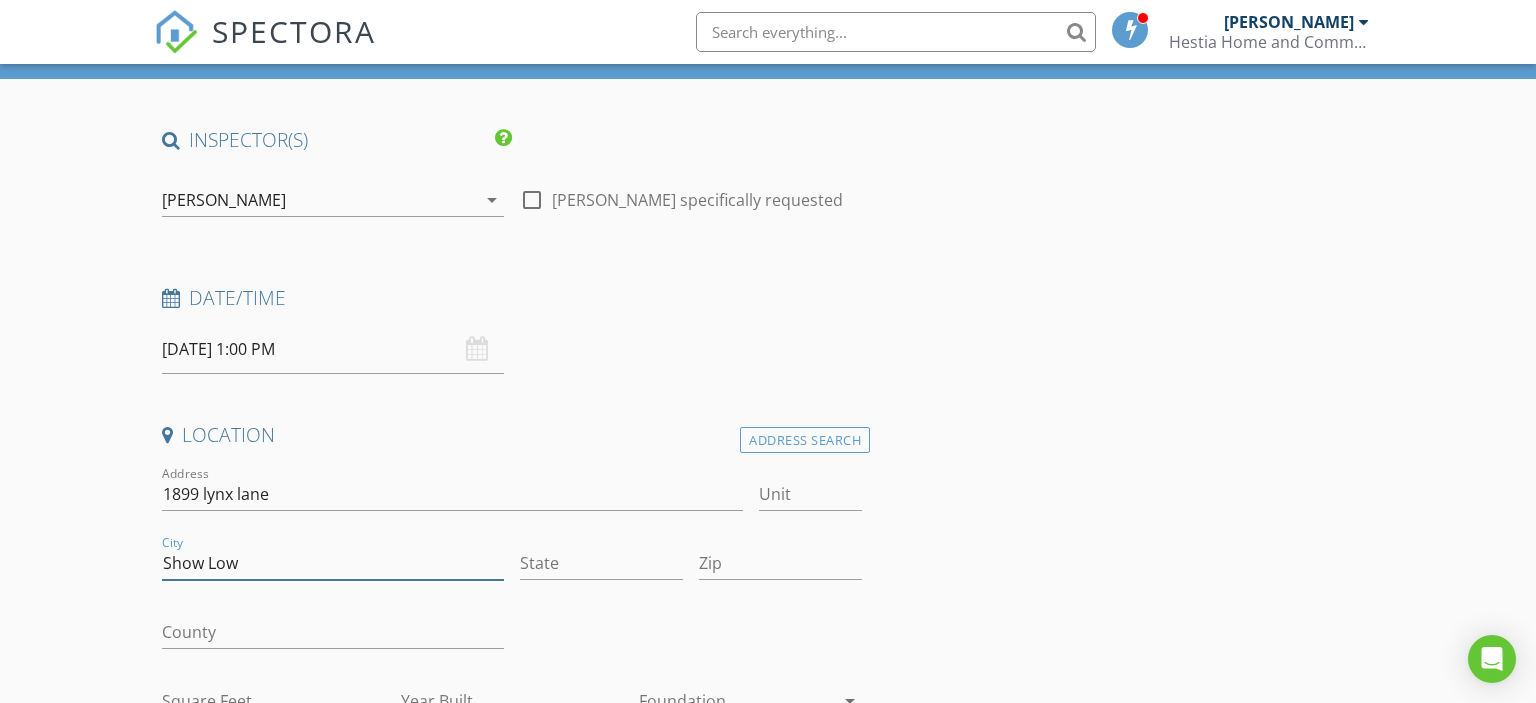 type on "Show Low" 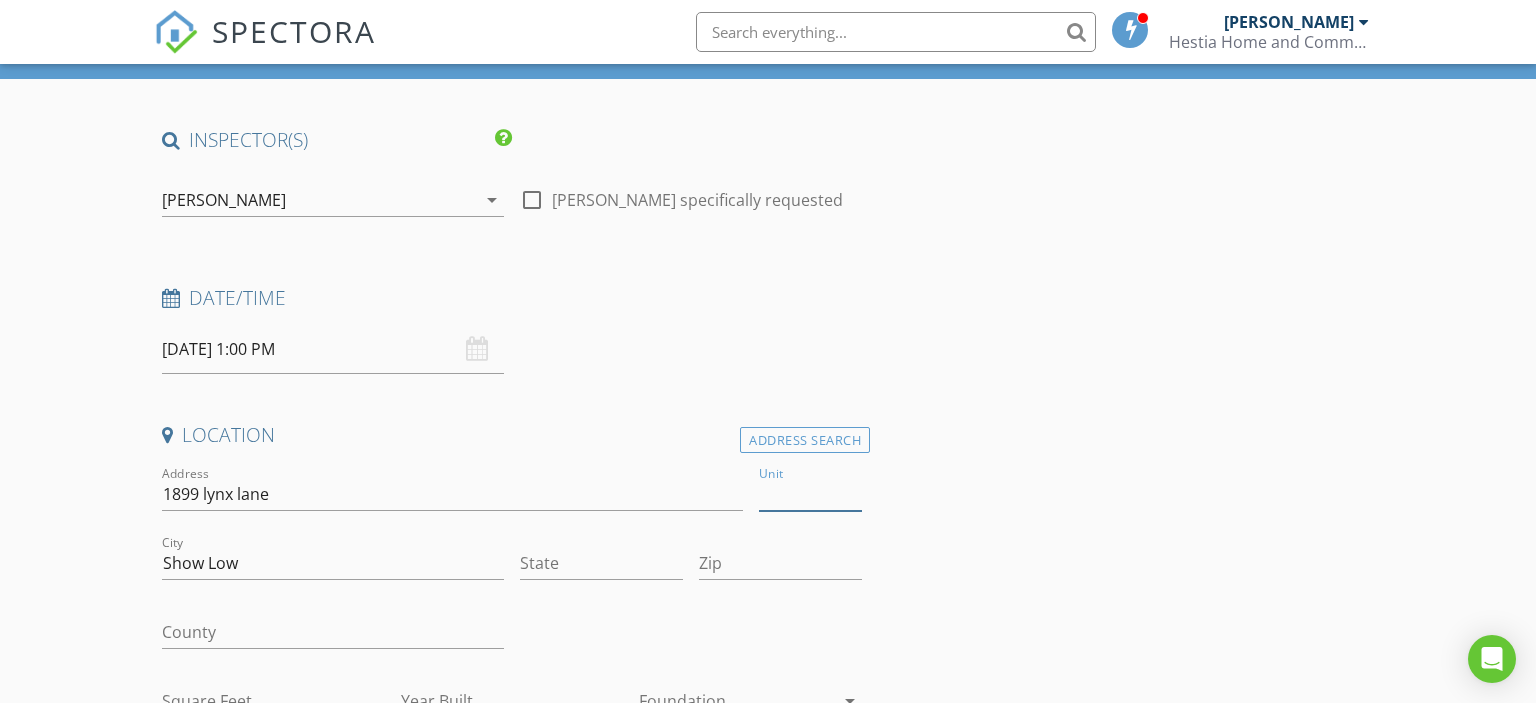 click on "Unit" at bounding box center [810, 494] 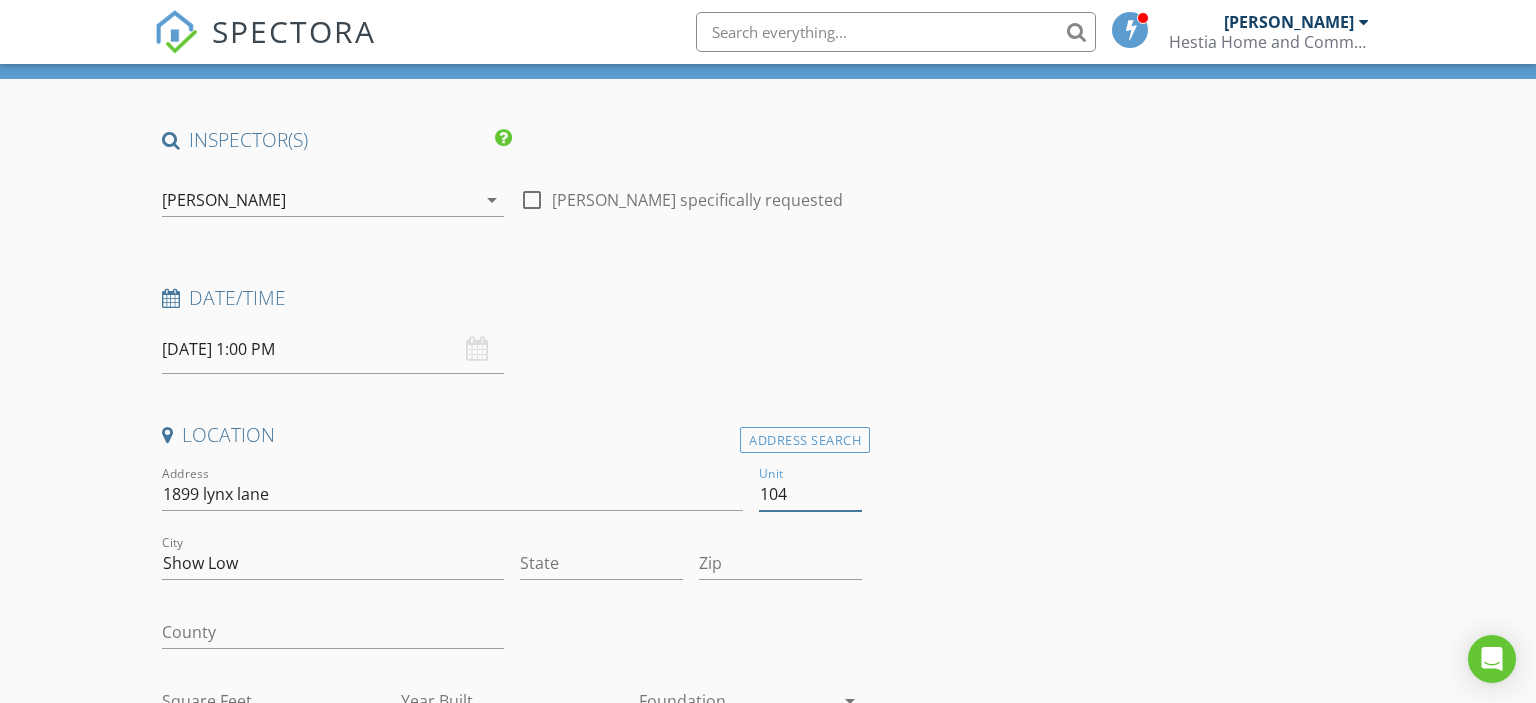 type on "104" 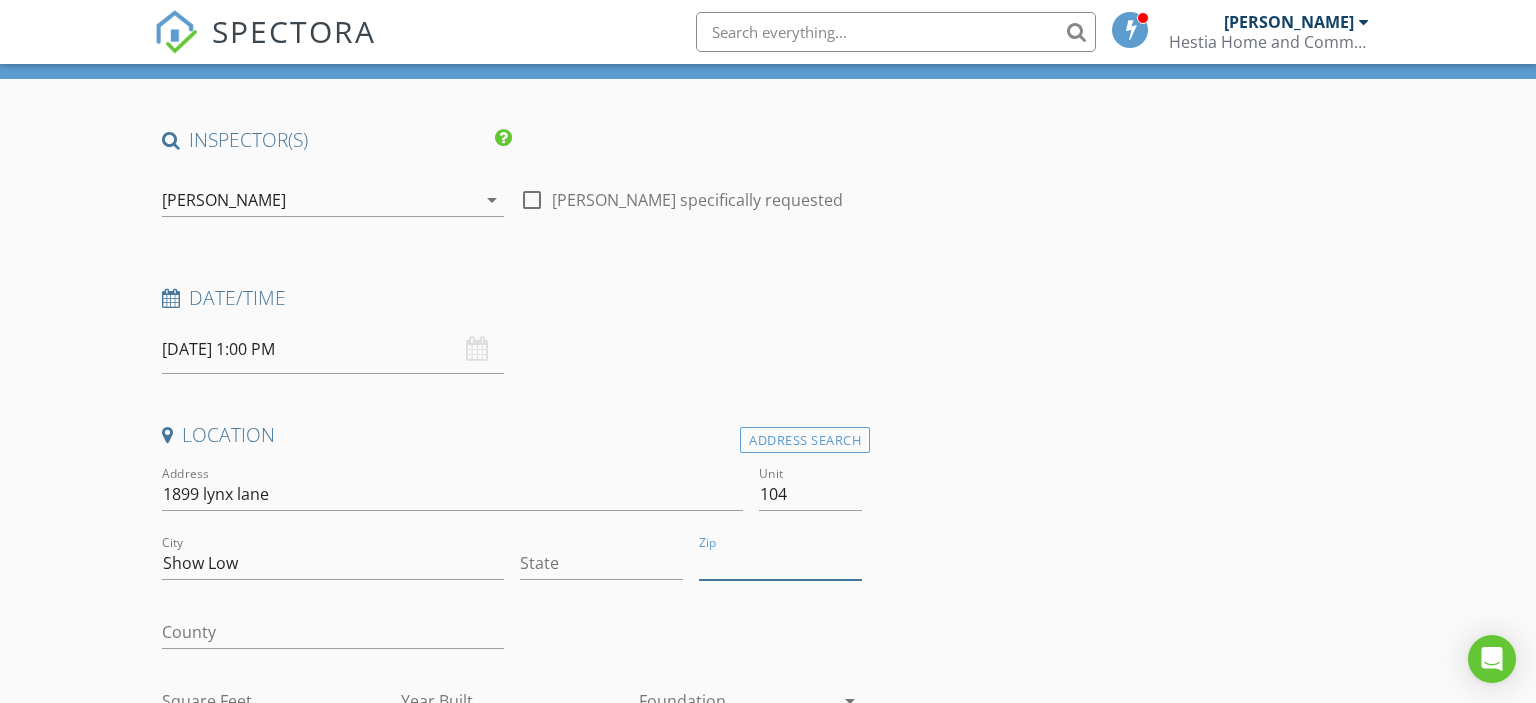 click on "Zip" at bounding box center (780, 563) 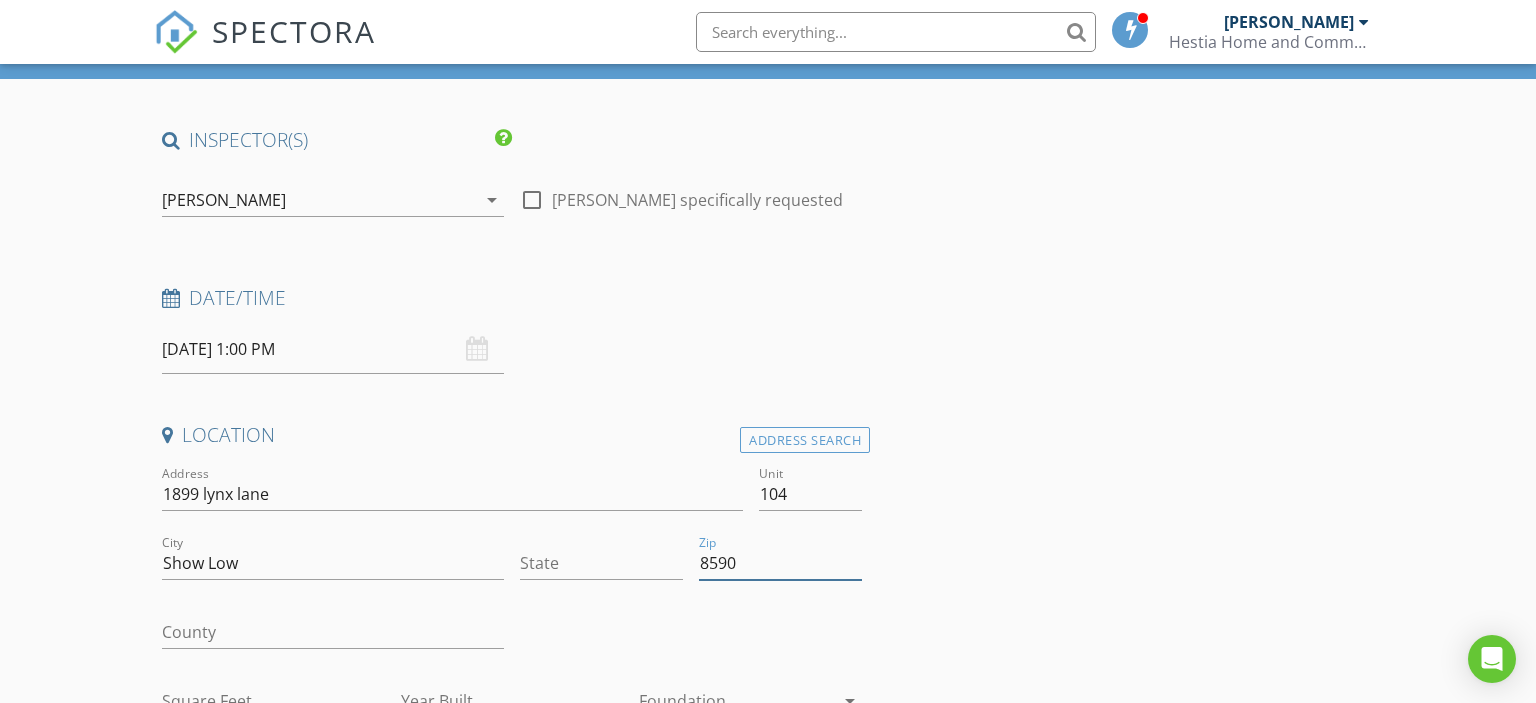 type on "85901" 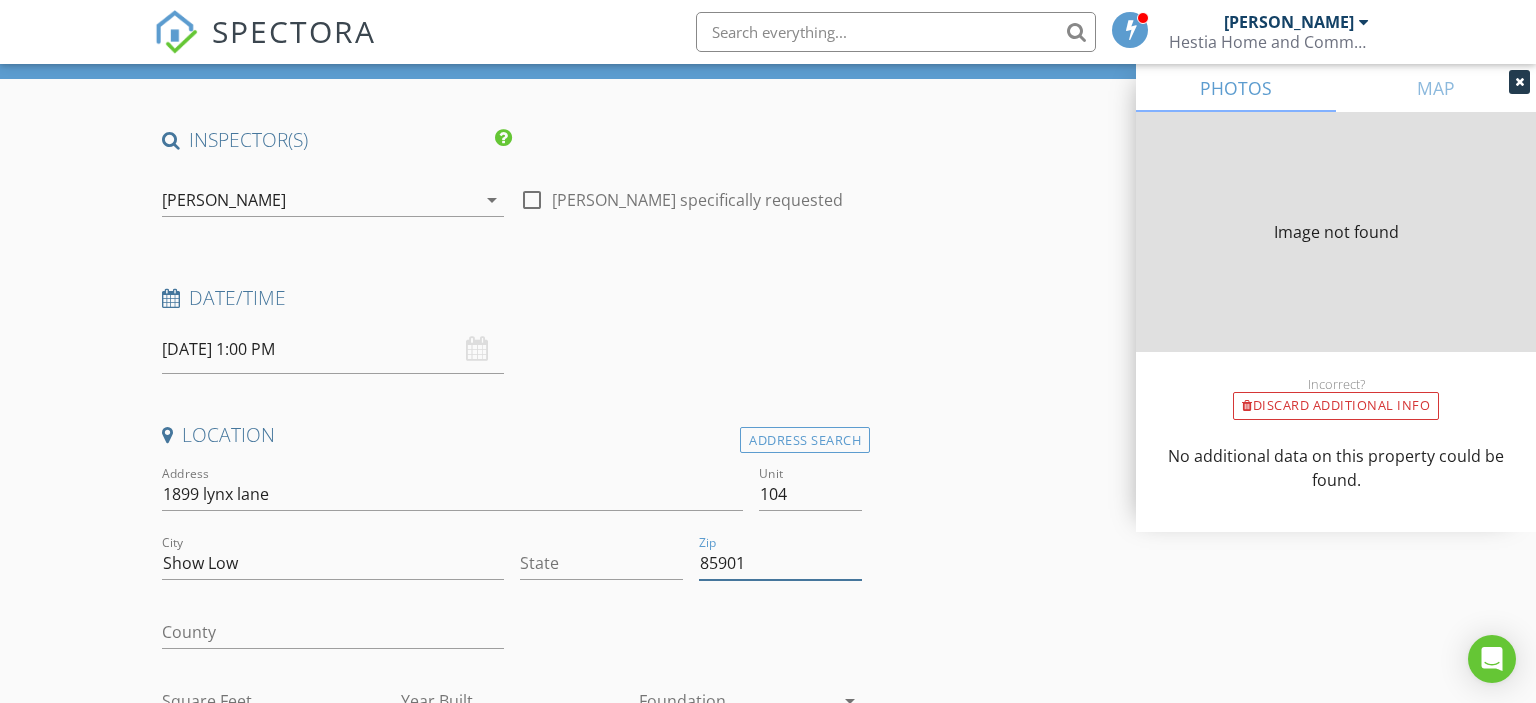 scroll, scrollTop: 211, scrollLeft: 0, axis: vertical 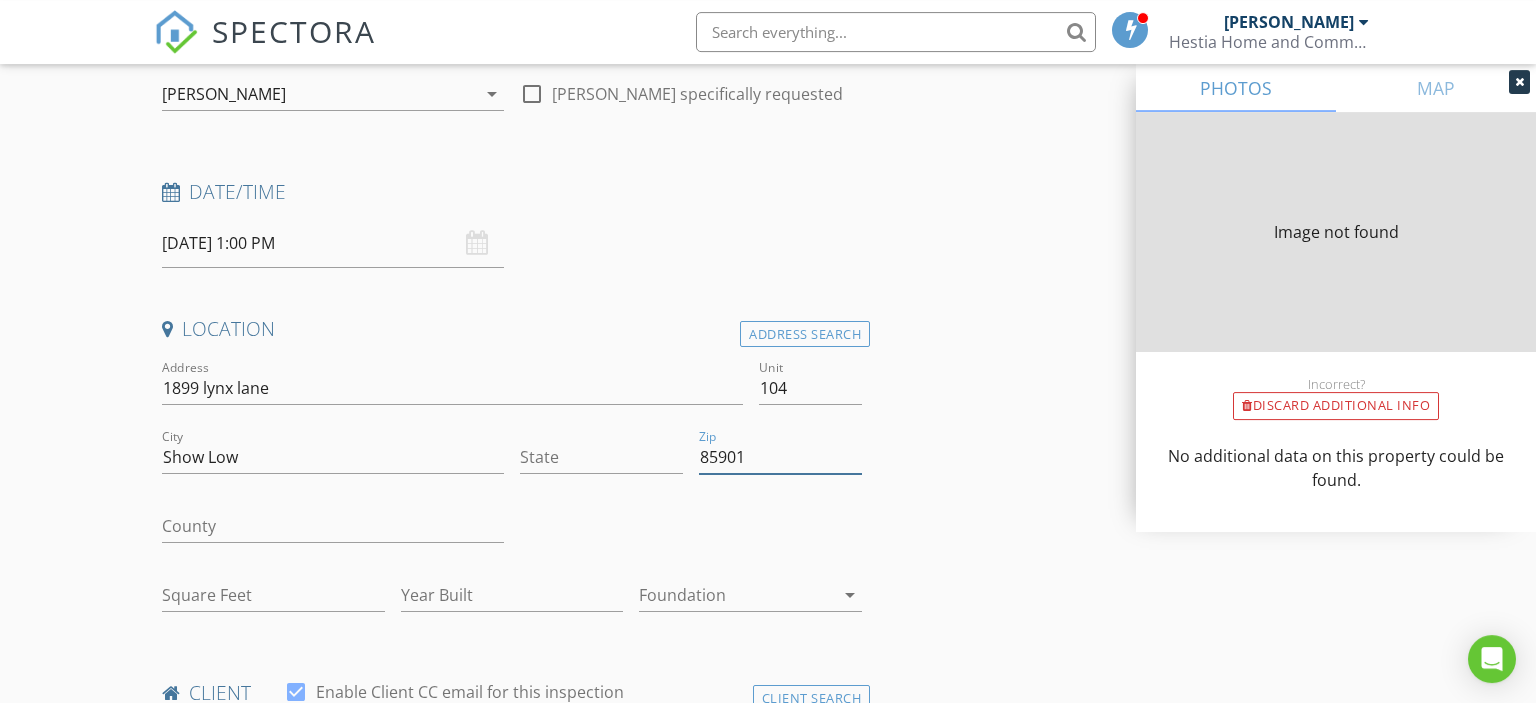 type on "AZ" 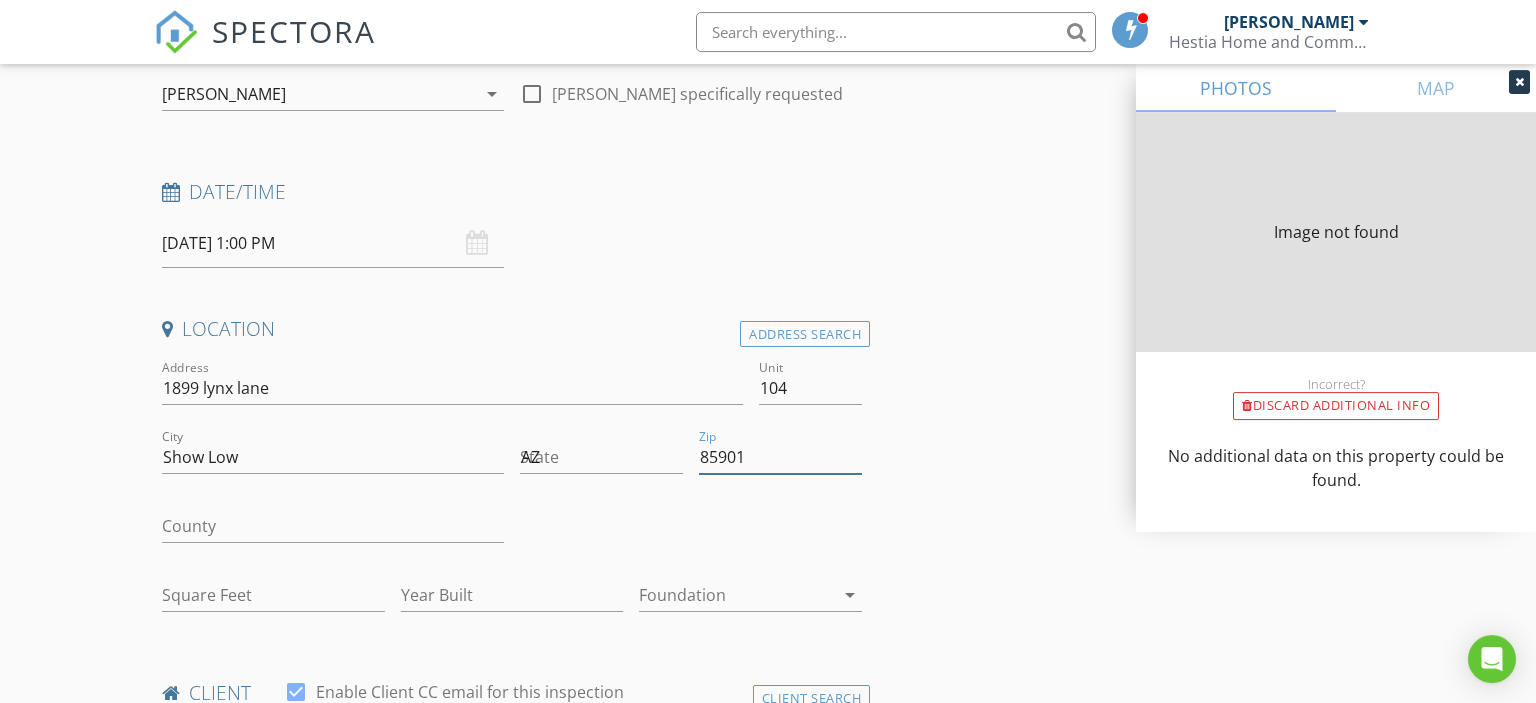 type on "408" 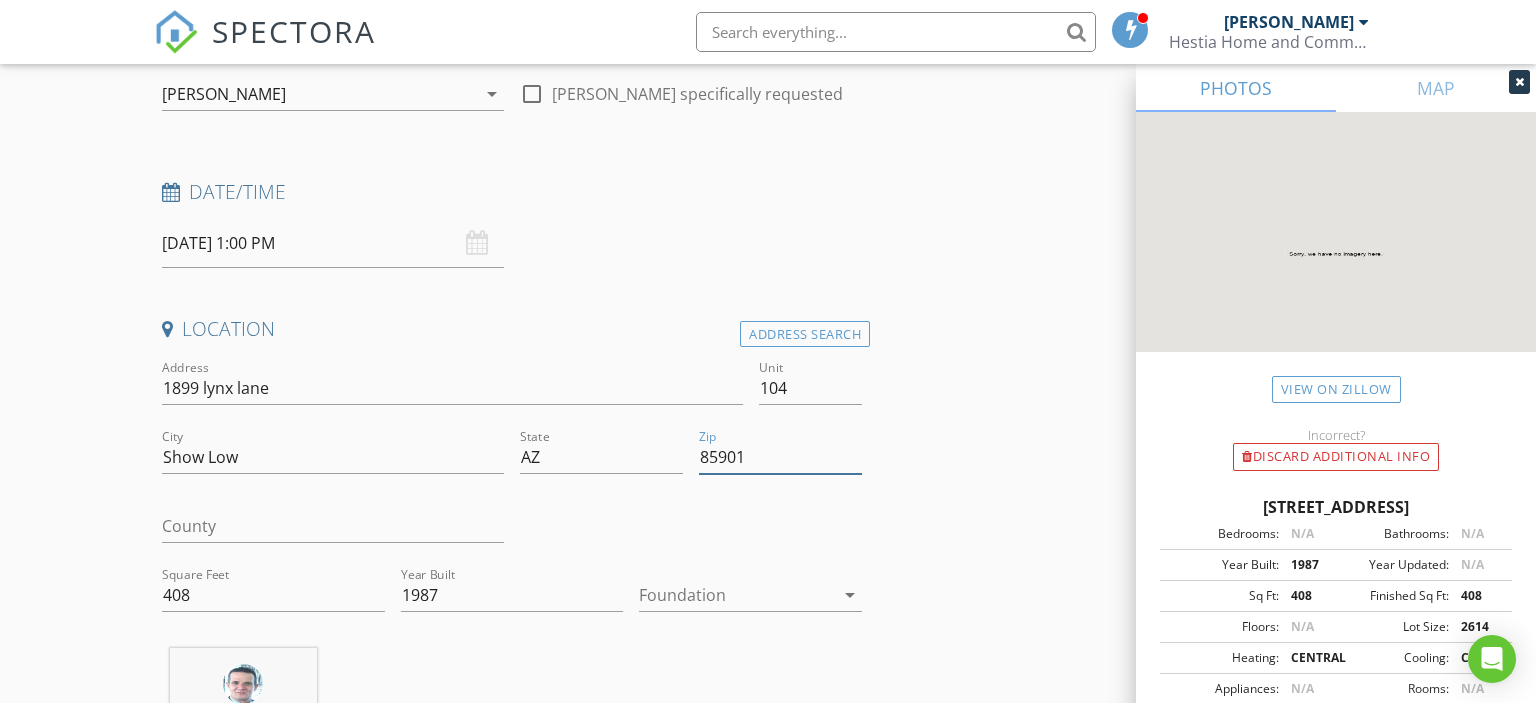 type on "85901" 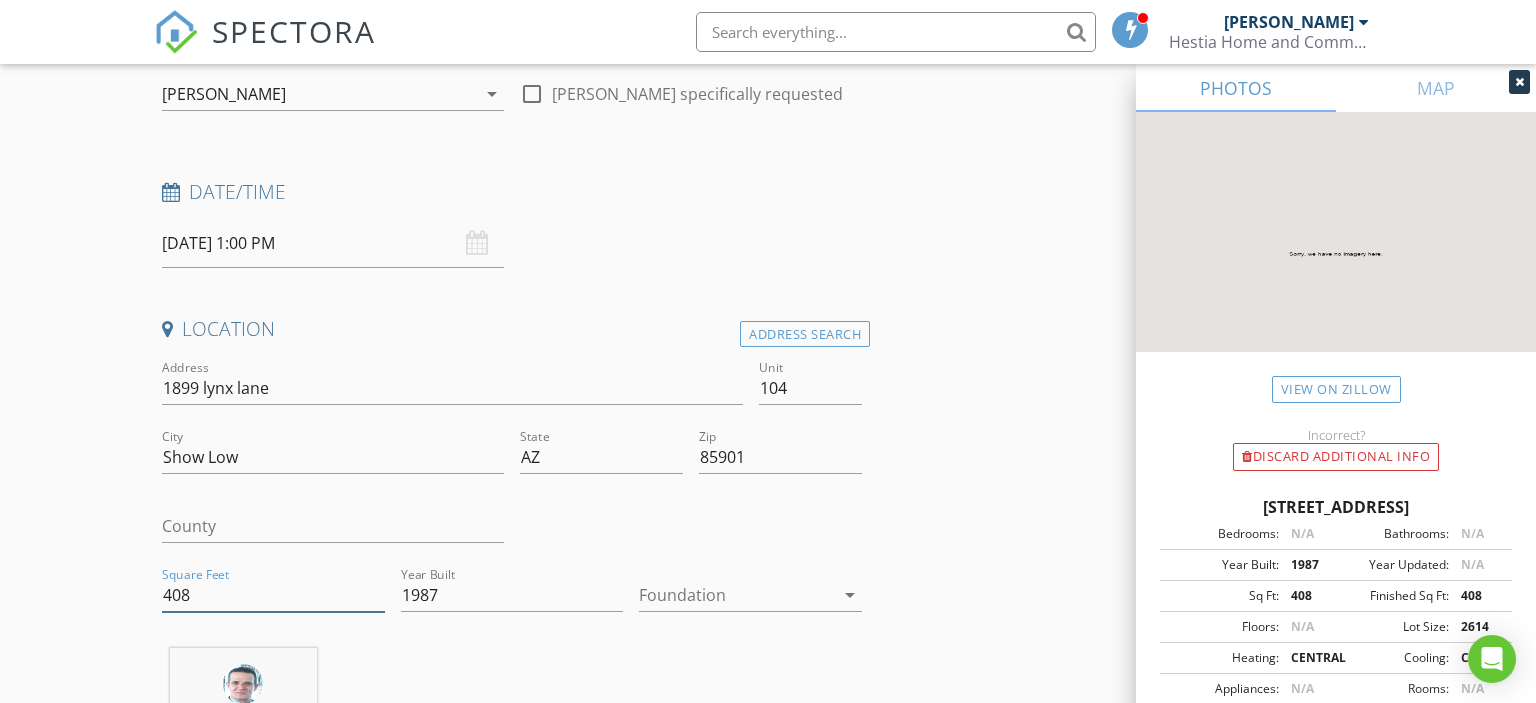 drag, startPoint x: 193, startPoint y: 592, endPoint x: 138, endPoint y: 590, distance: 55.03635 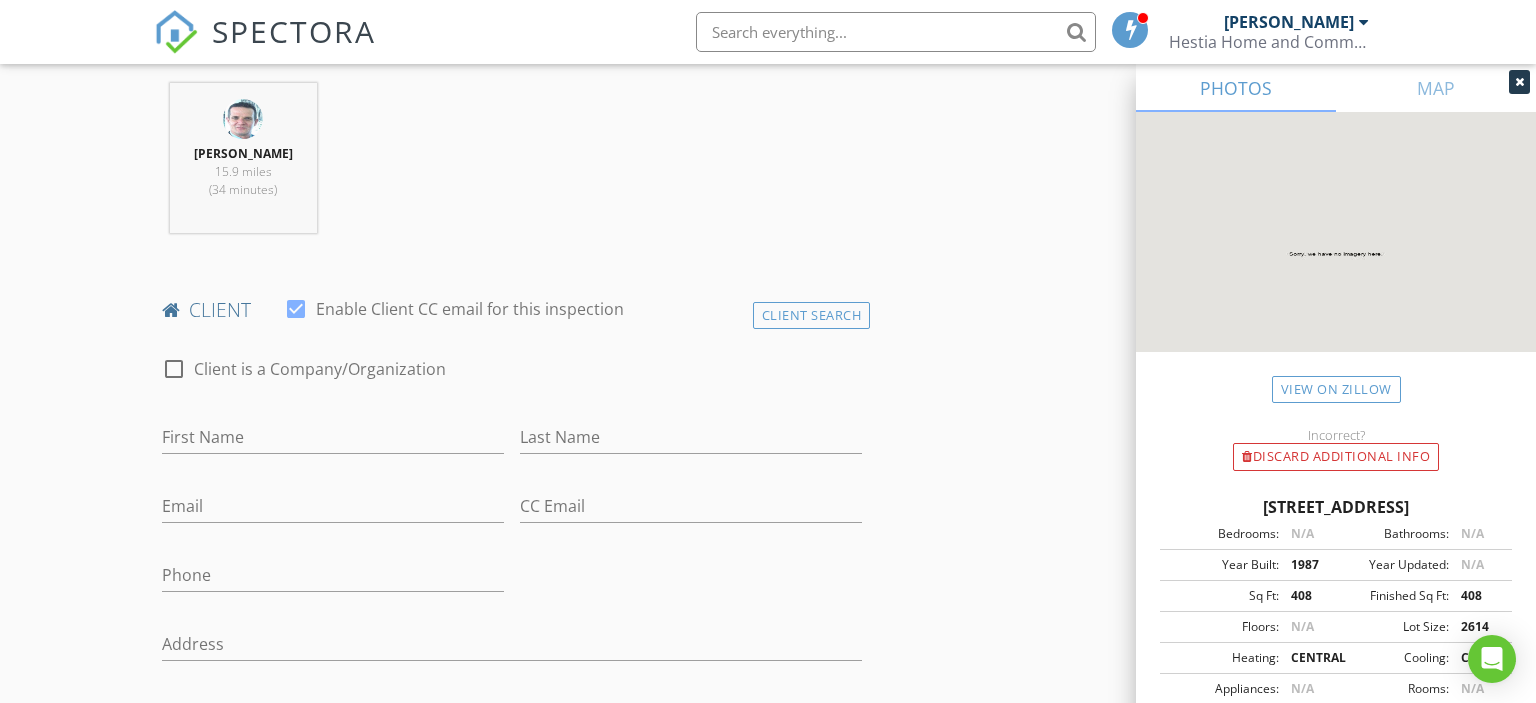scroll, scrollTop: 844, scrollLeft: 0, axis: vertical 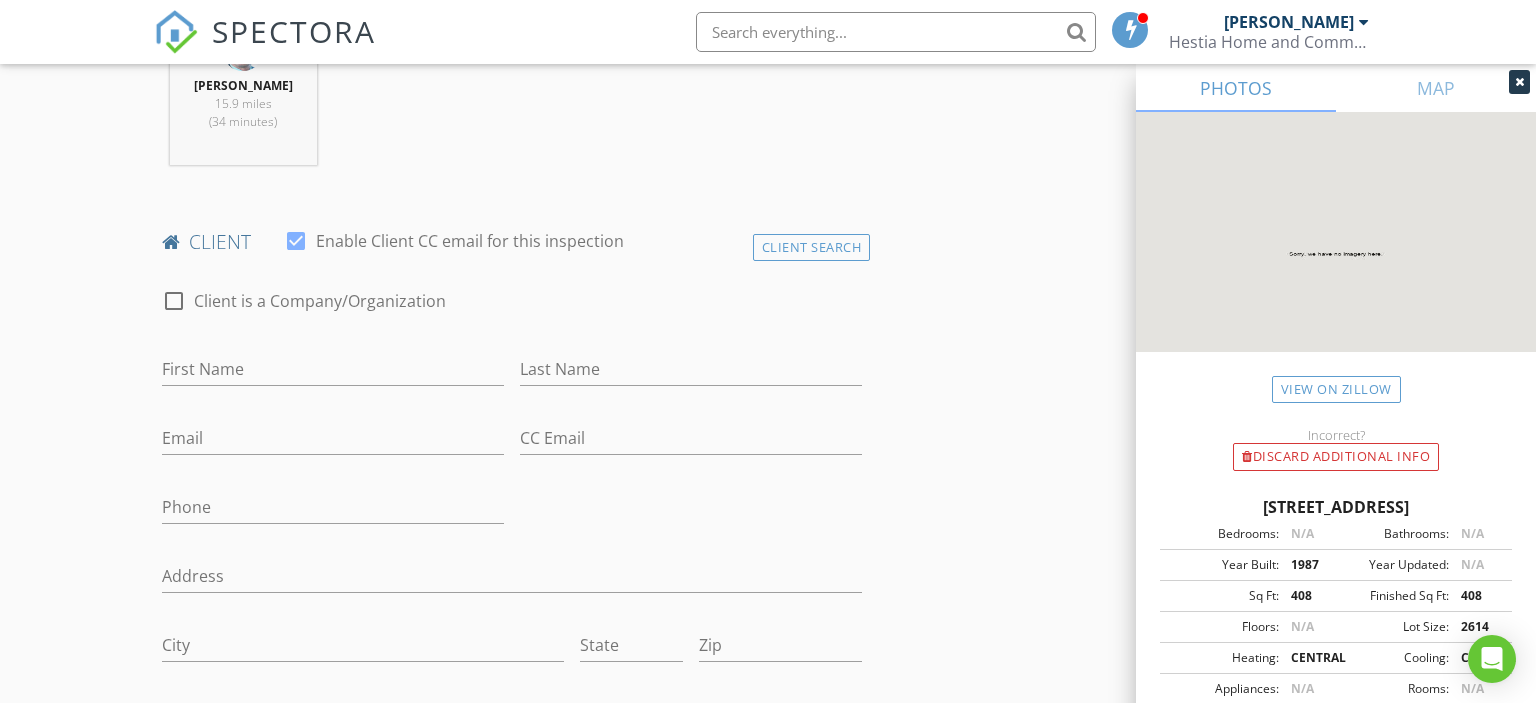 type on "660" 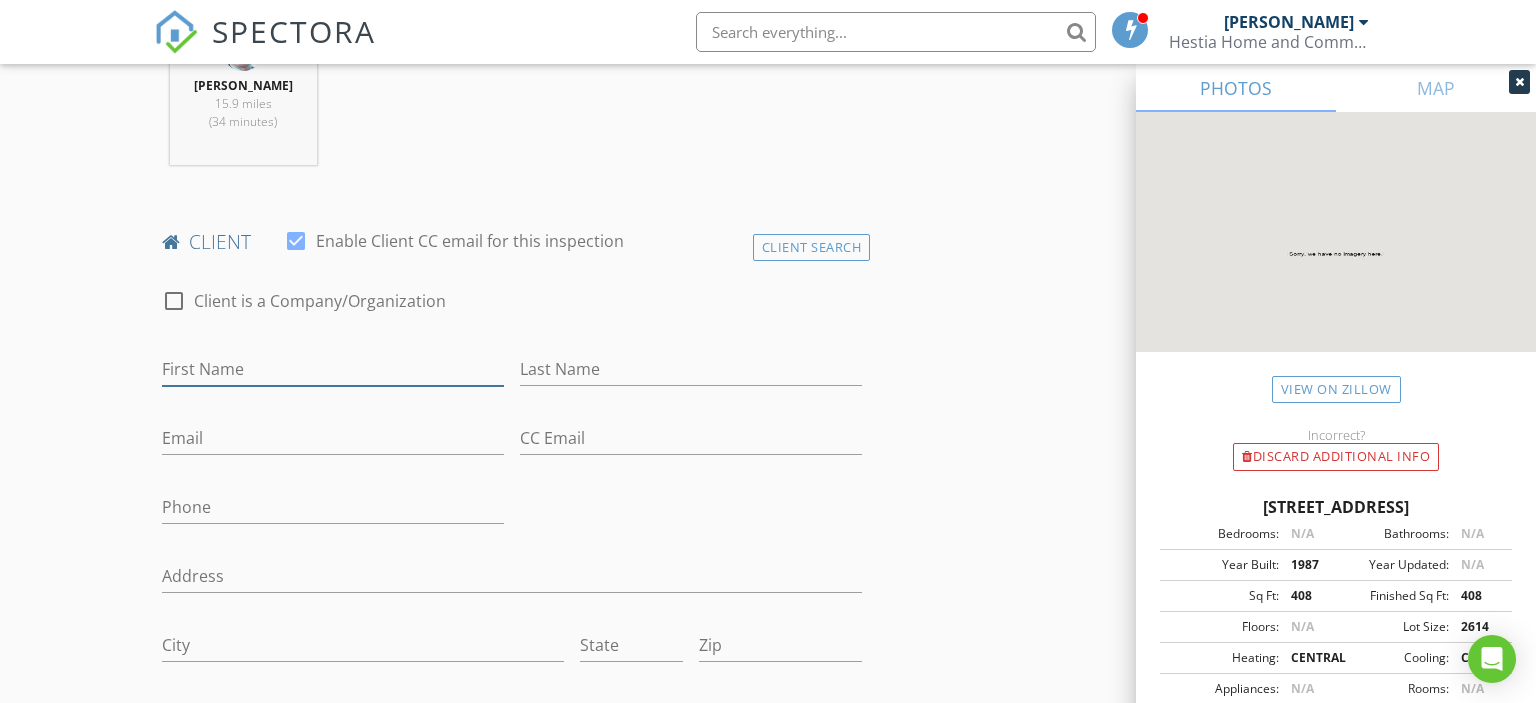 click on "First Name" at bounding box center (333, 369) 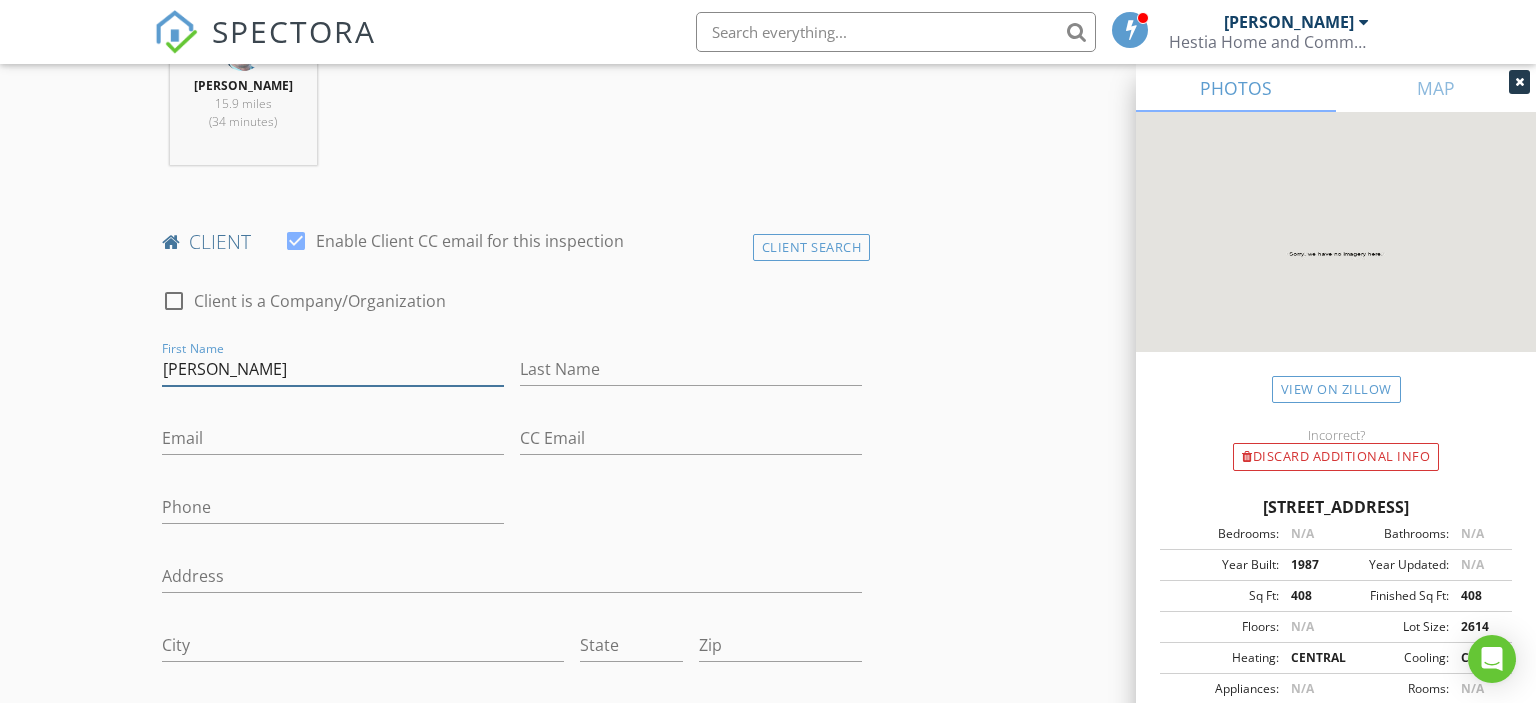 type on "Larry" 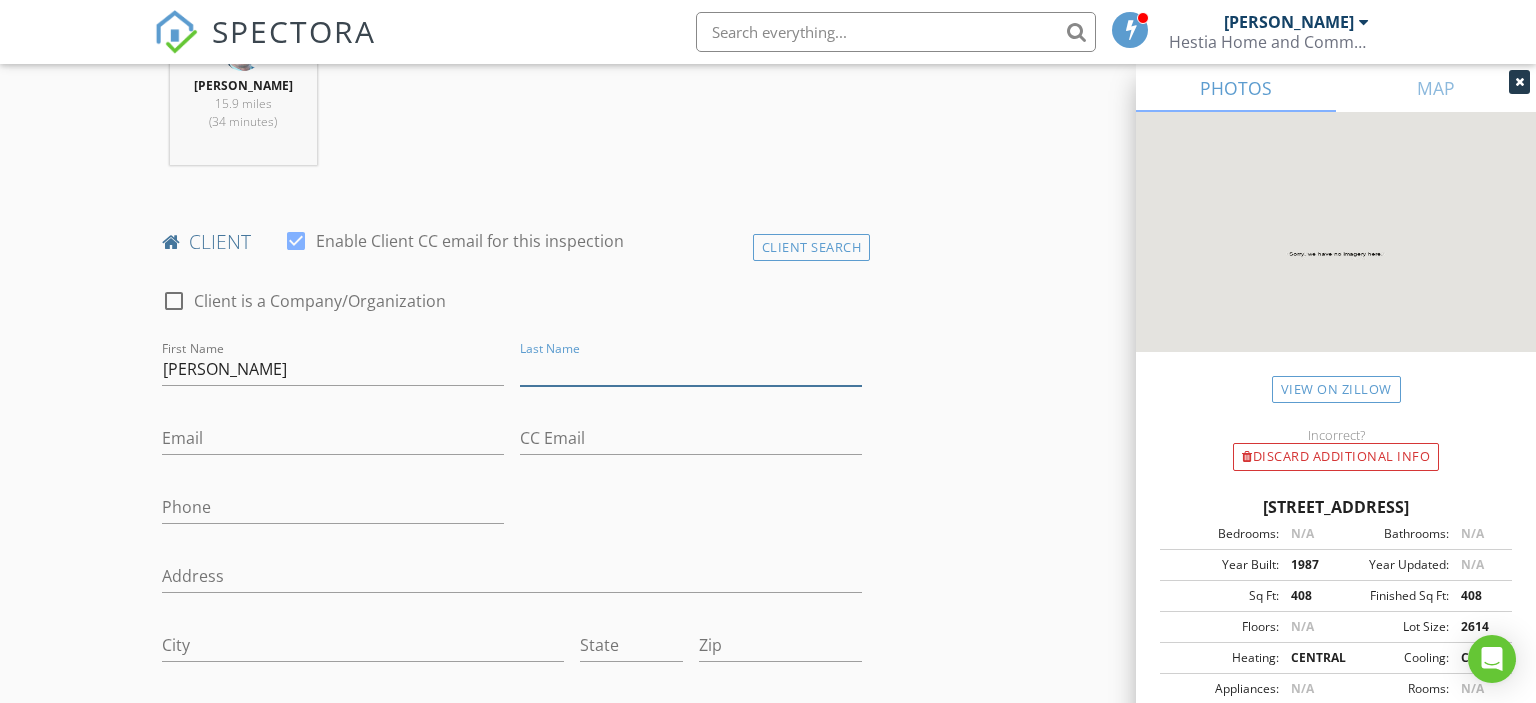 click on "Last Name" at bounding box center (691, 369) 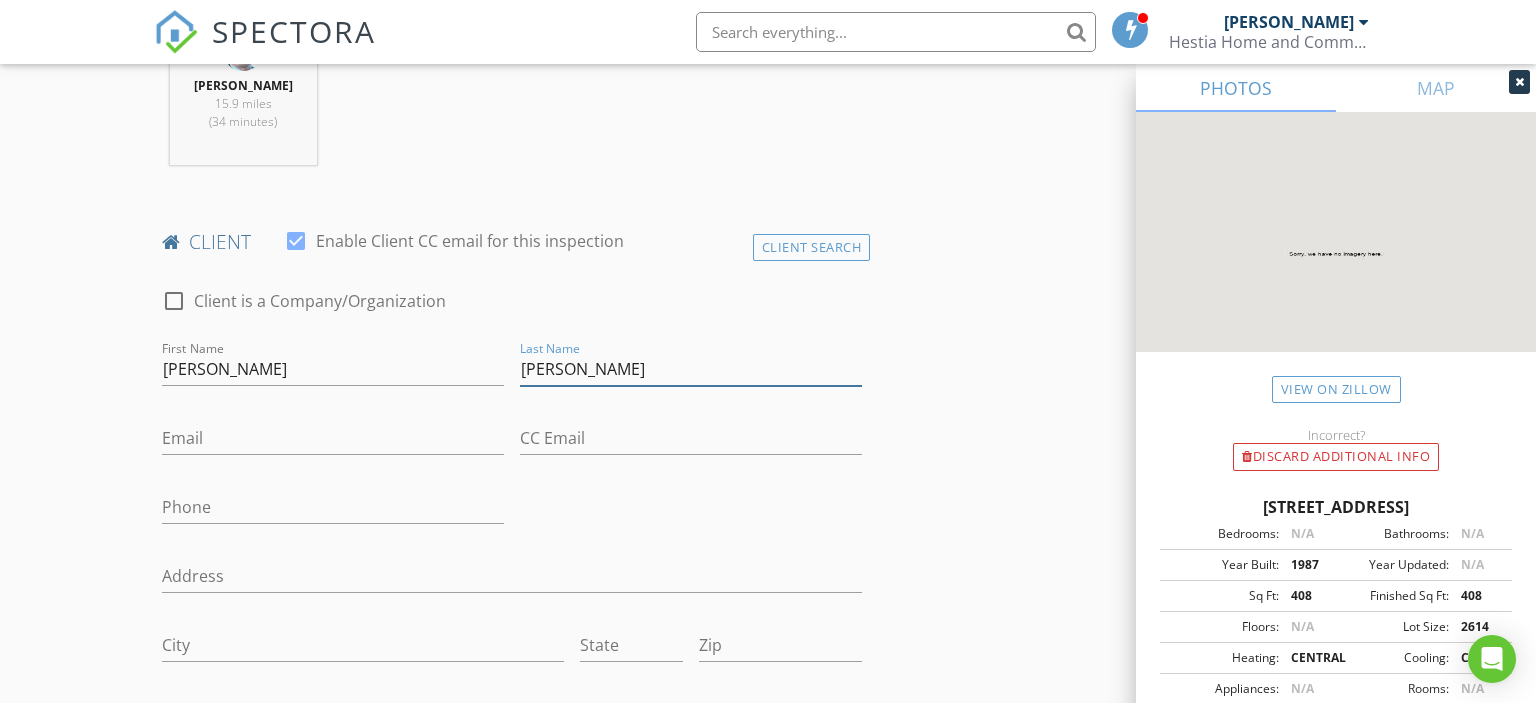 click on "Mckelvey" at bounding box center [691, 369] 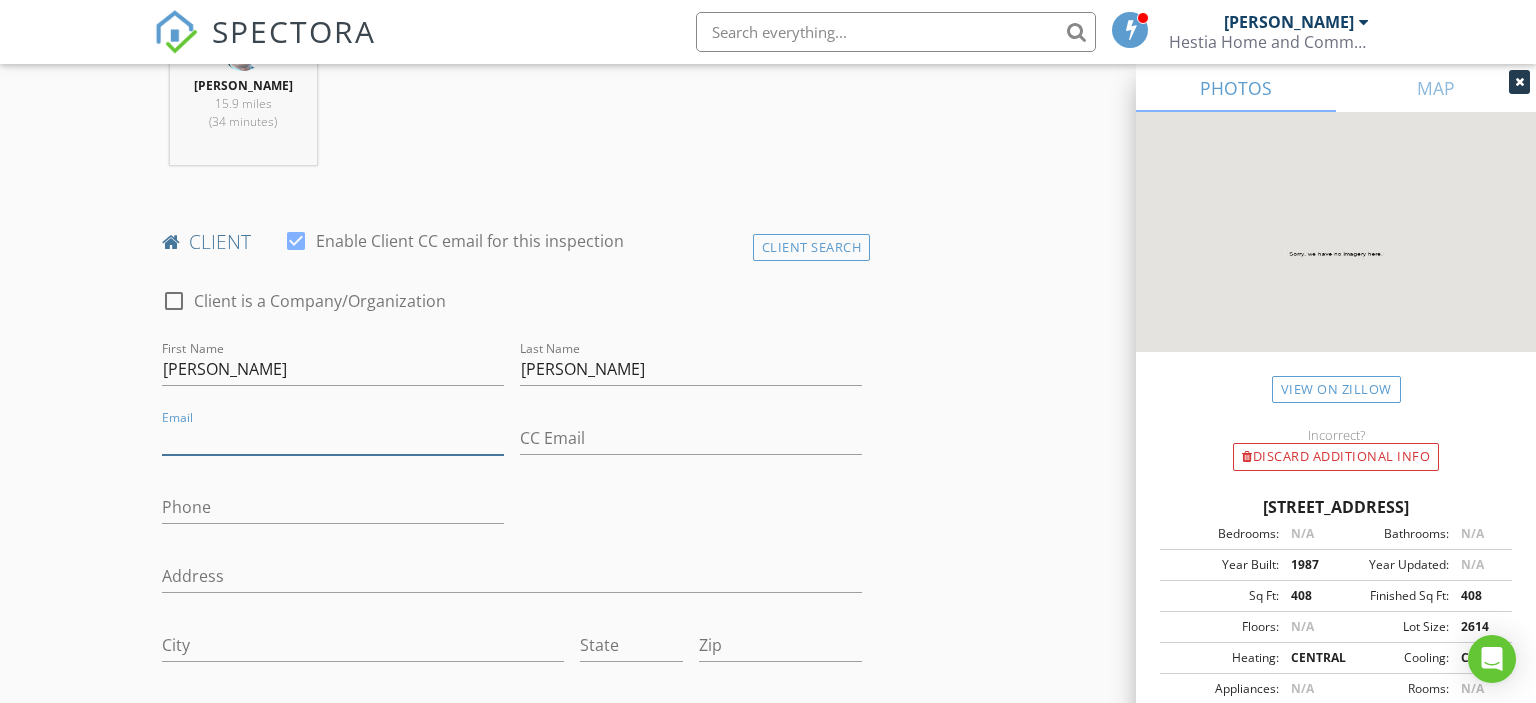 click on "Email" at bounding box center [333, 438] 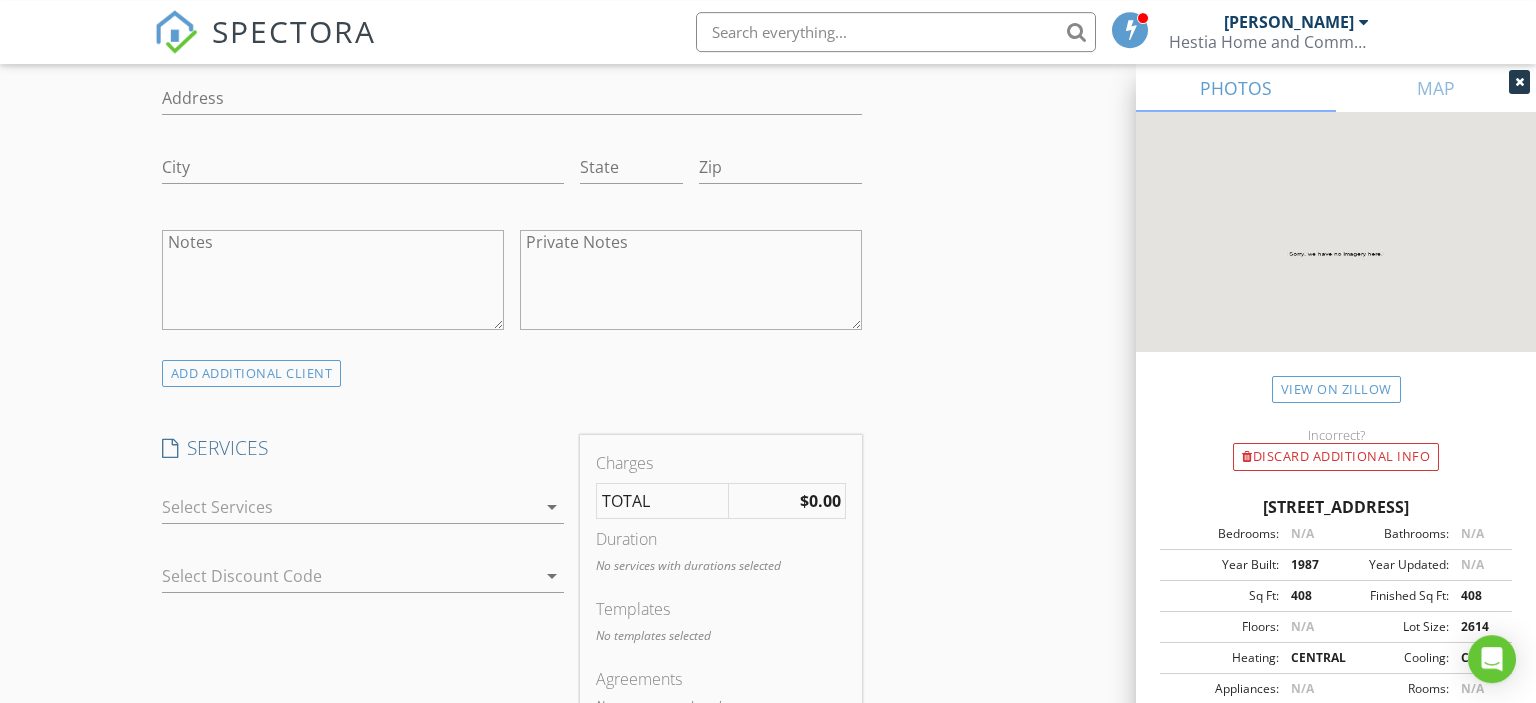 scroll, scrollTop: 1372, scrollLeft: 0, axis: vertical 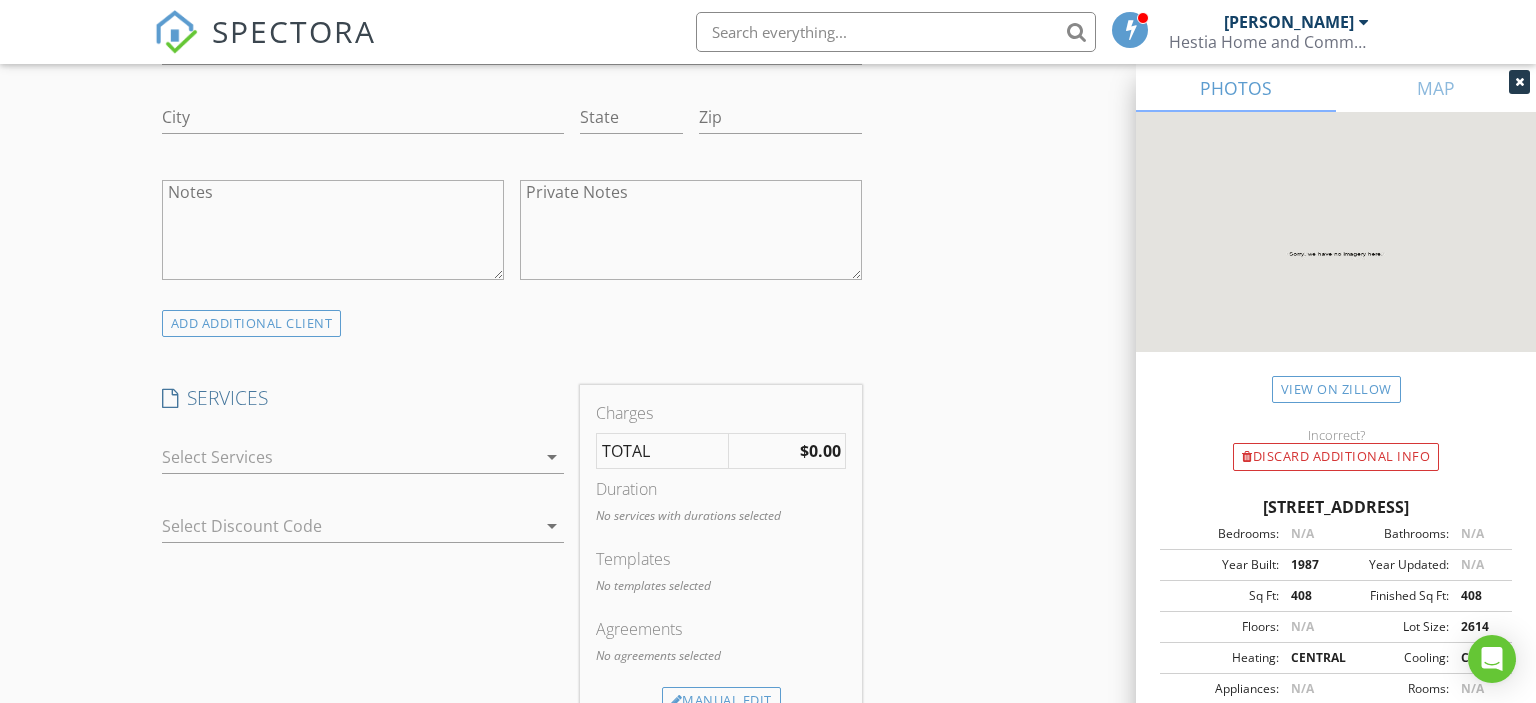 type on "larry1024@me.com" 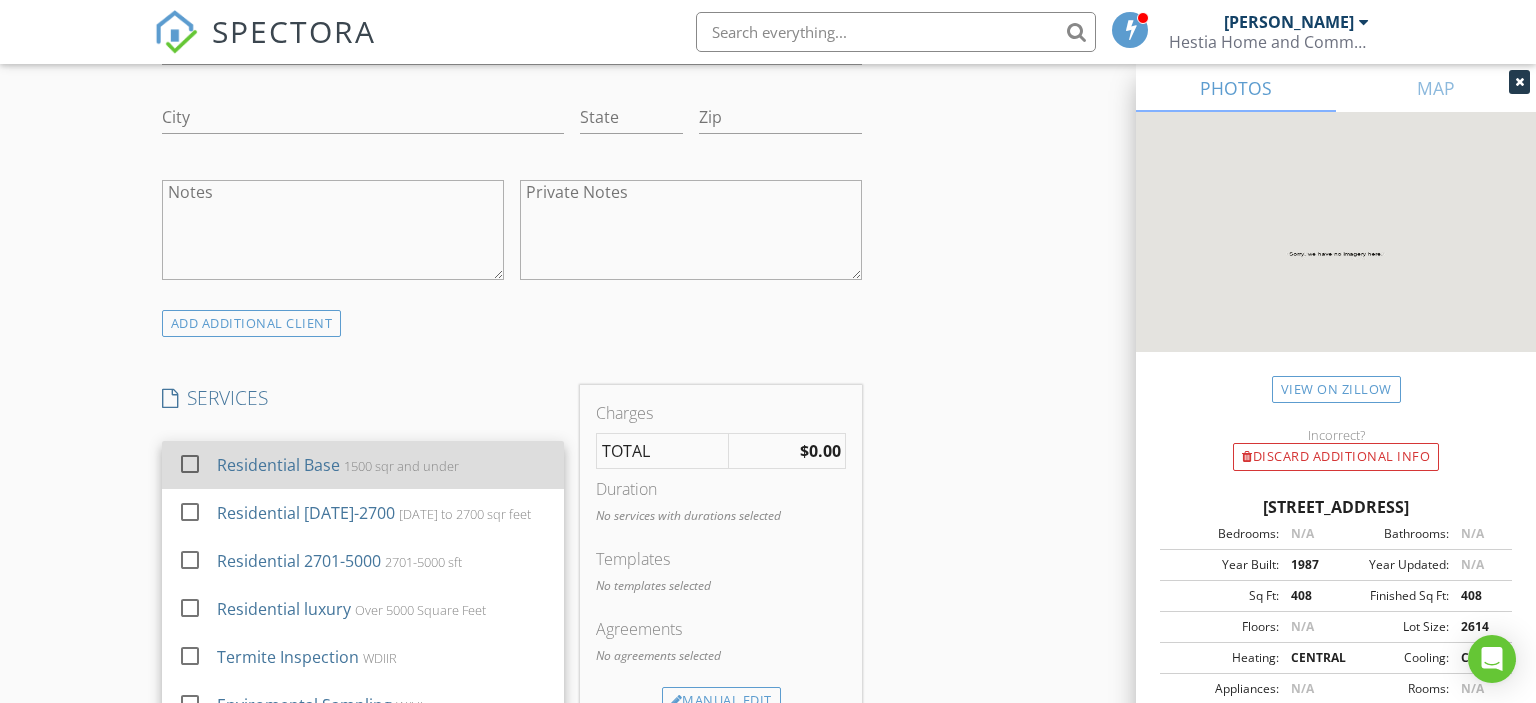 click on "Residential Base" at bounding box center (277, 465) 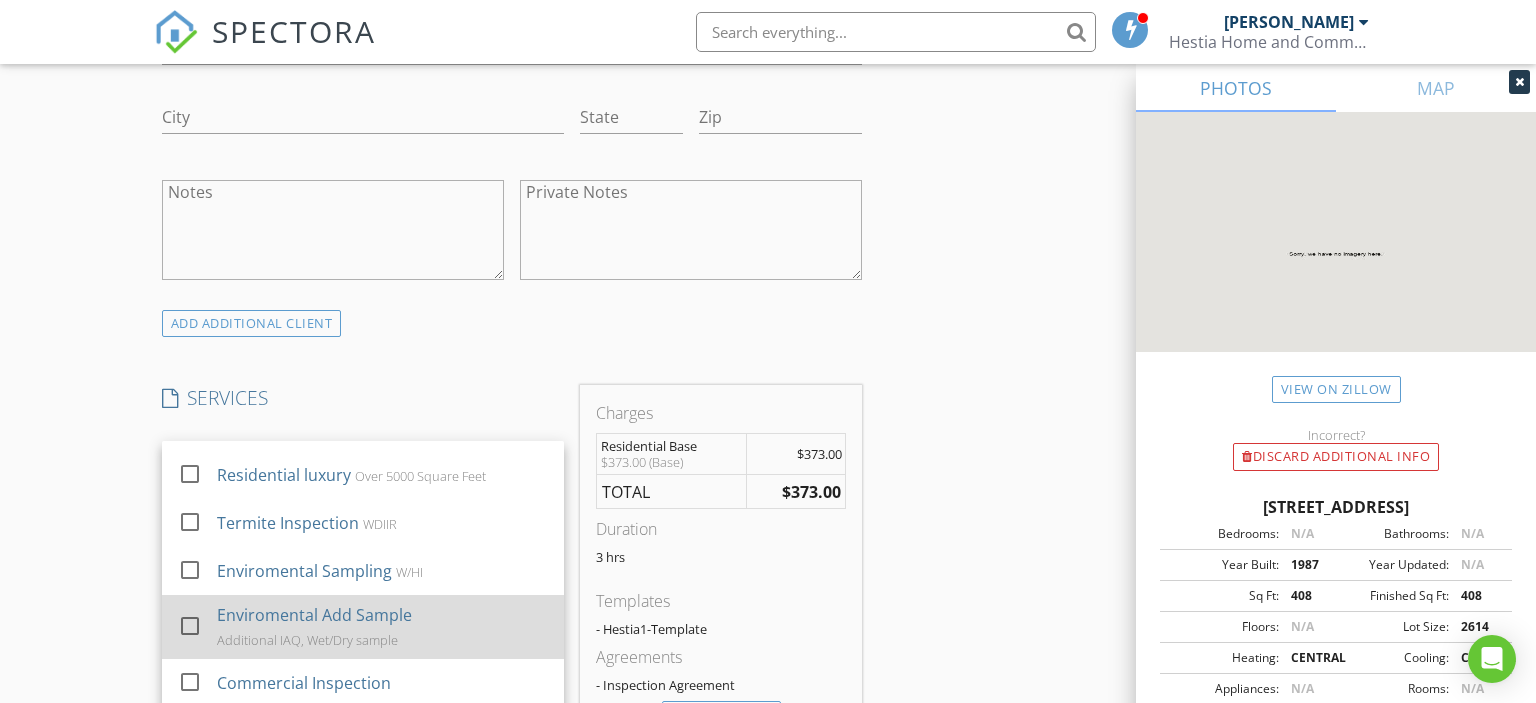 scroll, scrollTop: 130, scrollLeft: 0, axis: vertical 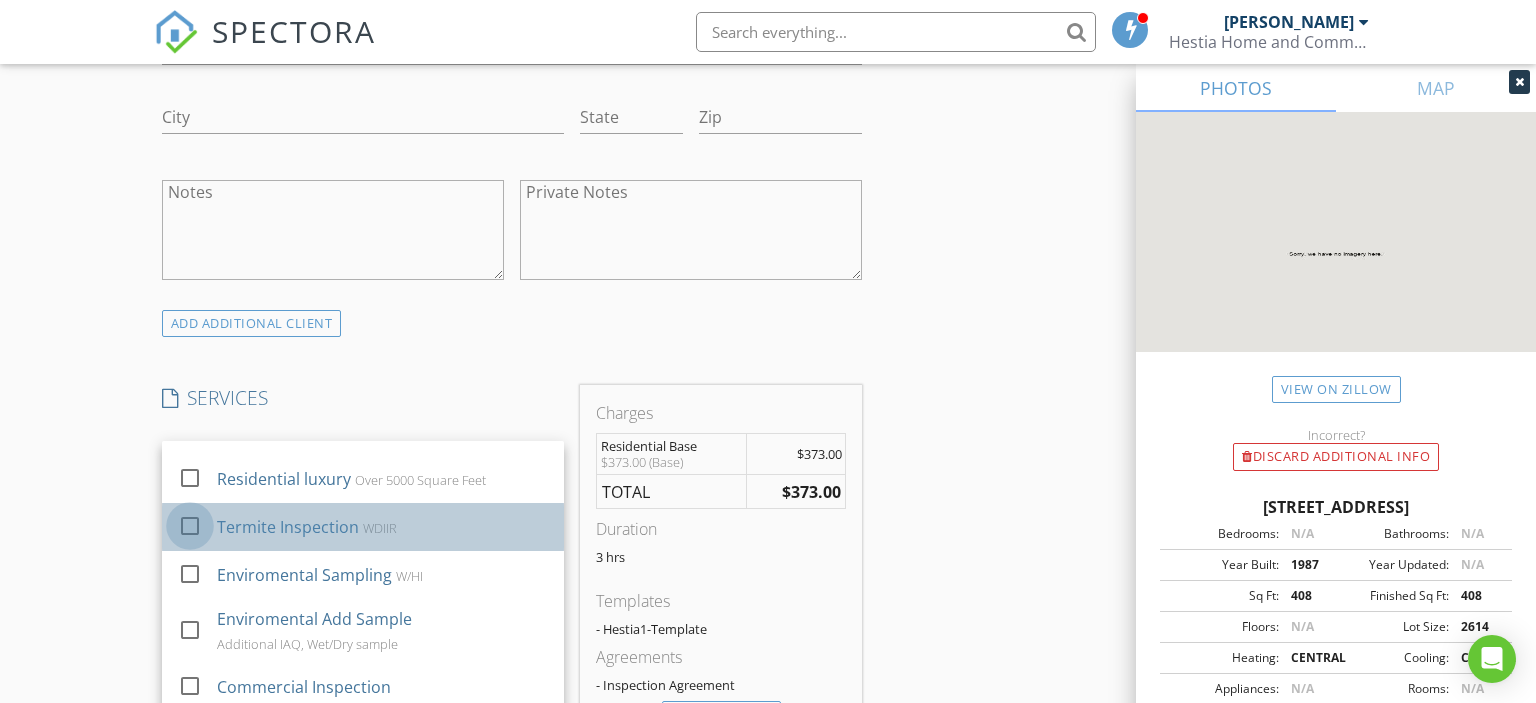 click at bounding box center [190, 526] 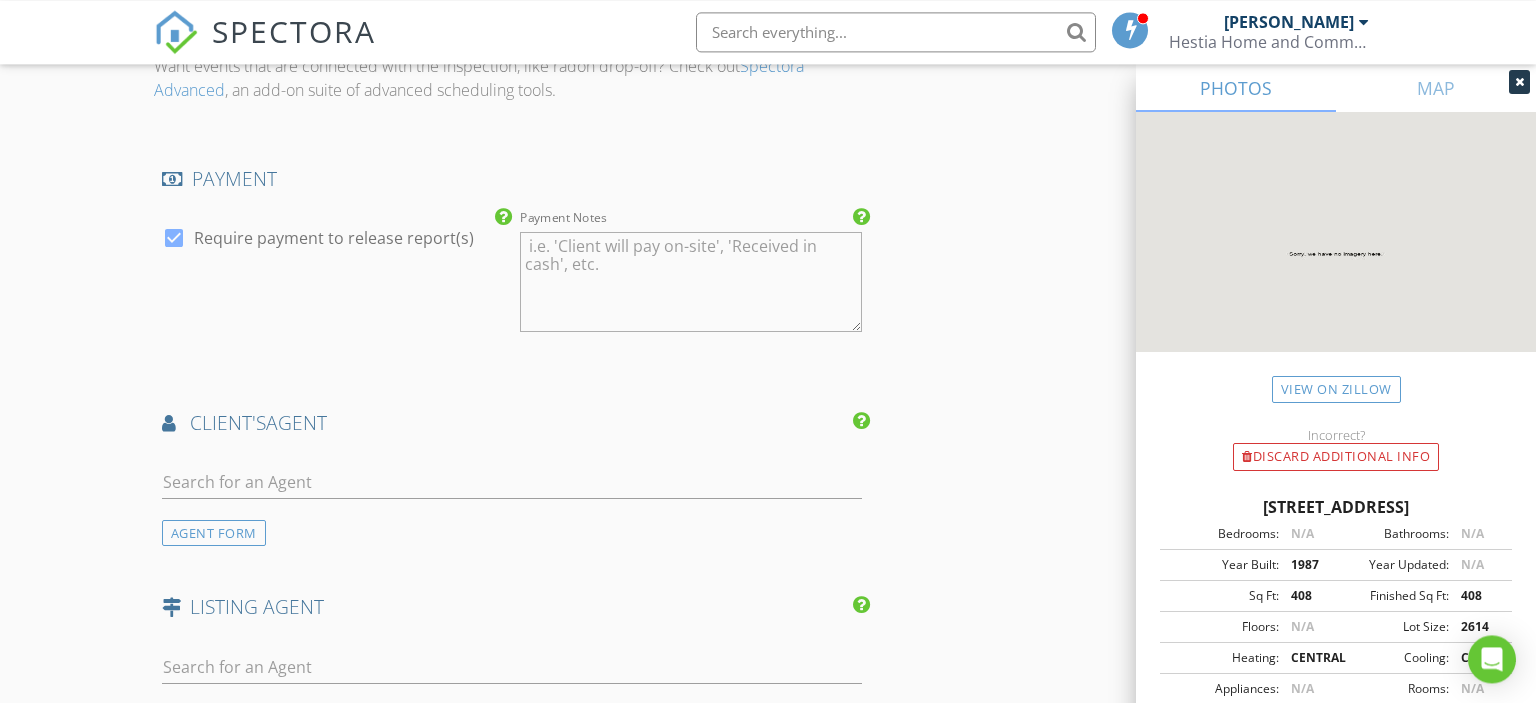 scroll, scrollTop: 2217, scrollLeft: 0, axis: vertical 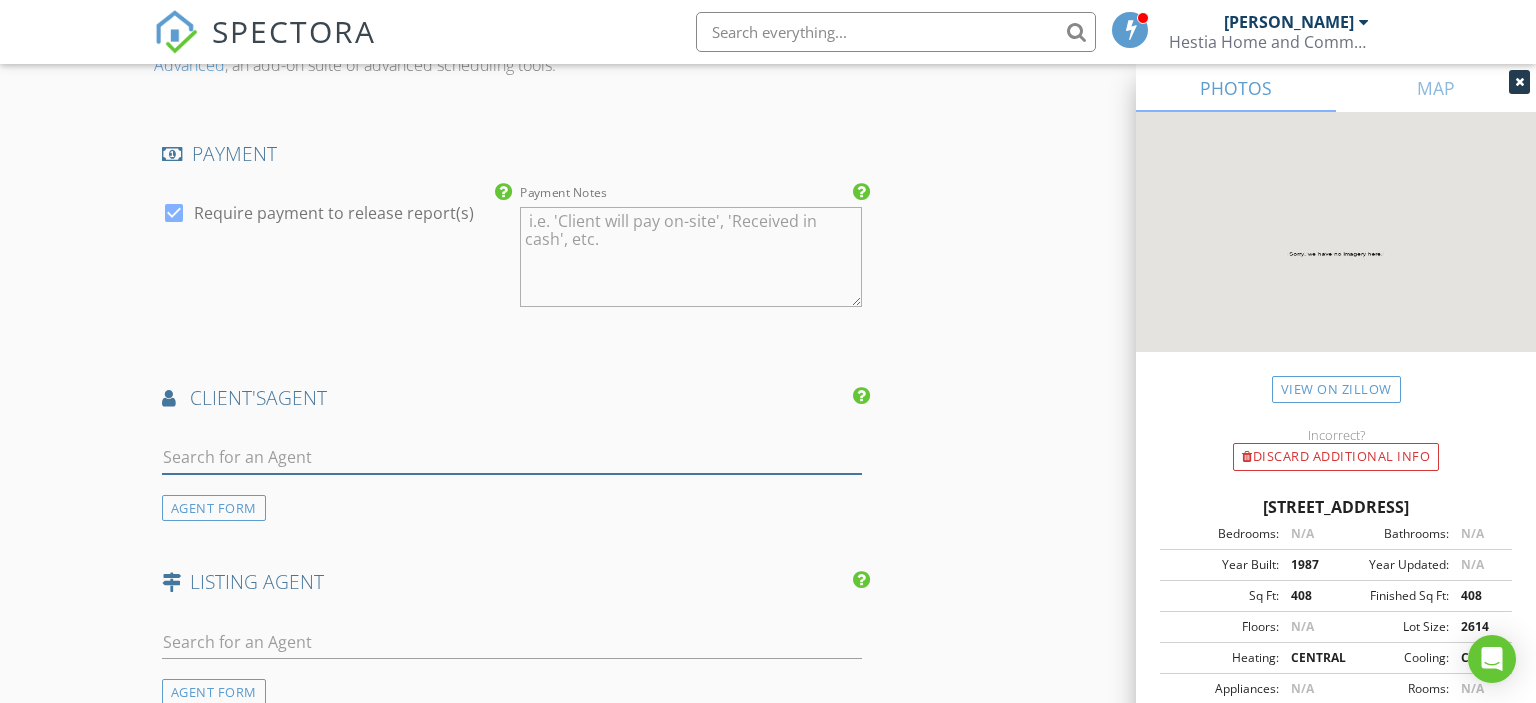 click at bounding box center [512, 457] 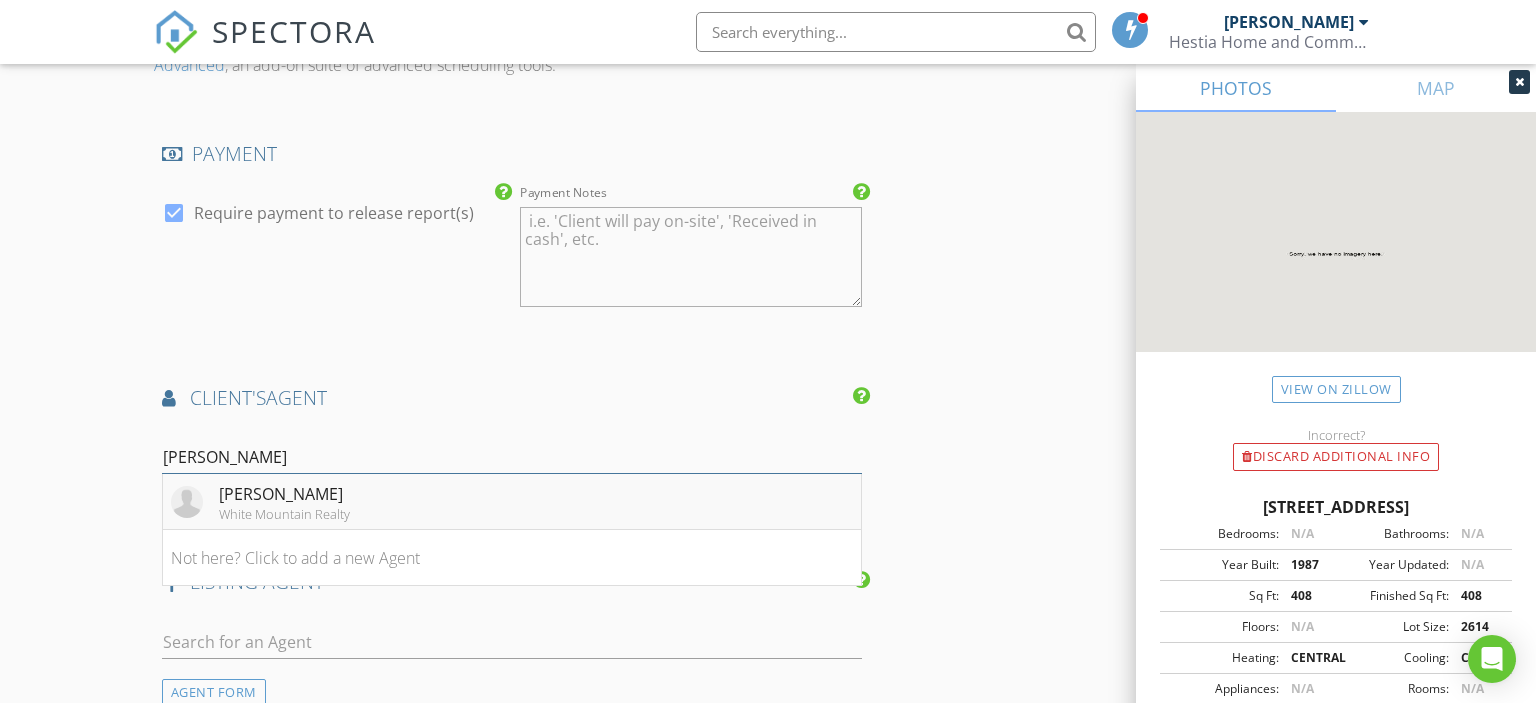 type on "perry" 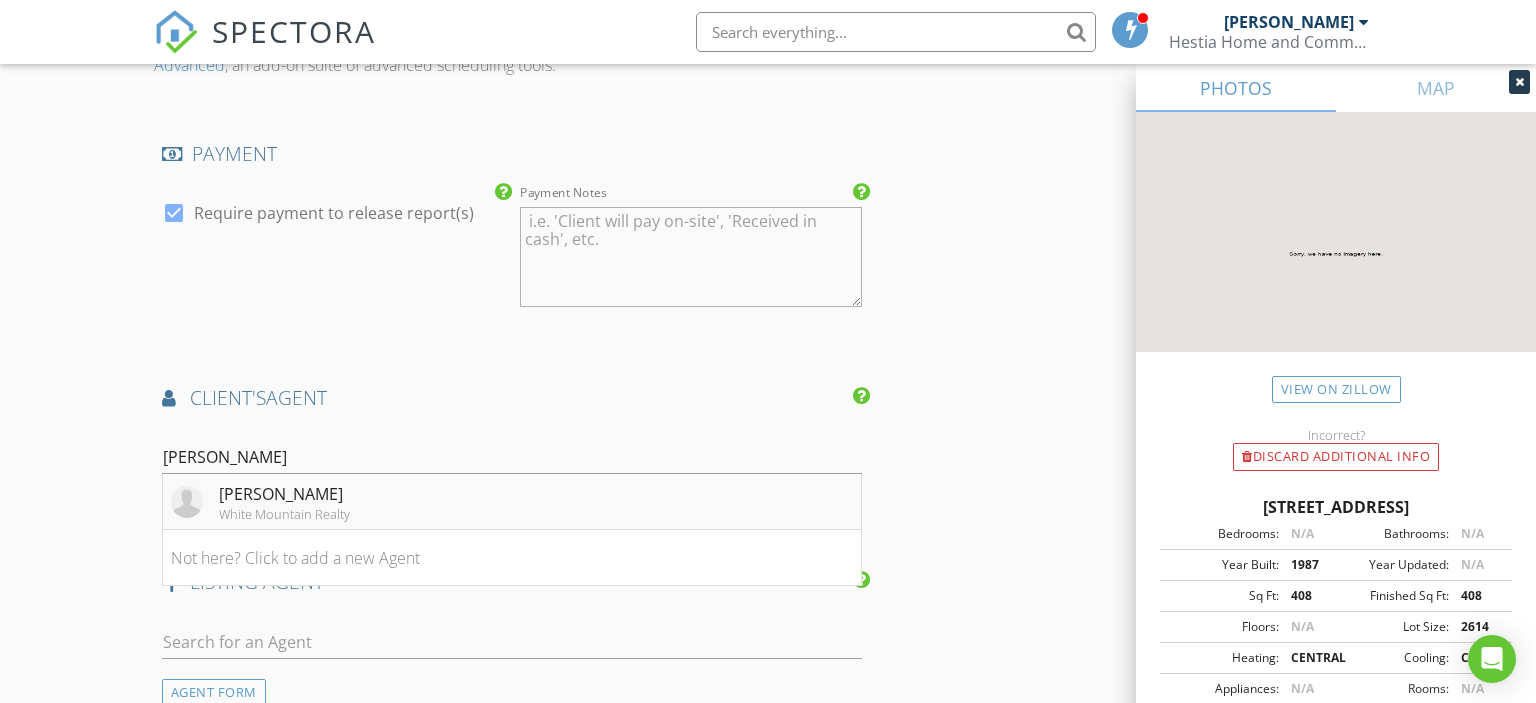 click on "White Mountain Realty" at bounding box center (284, 514) 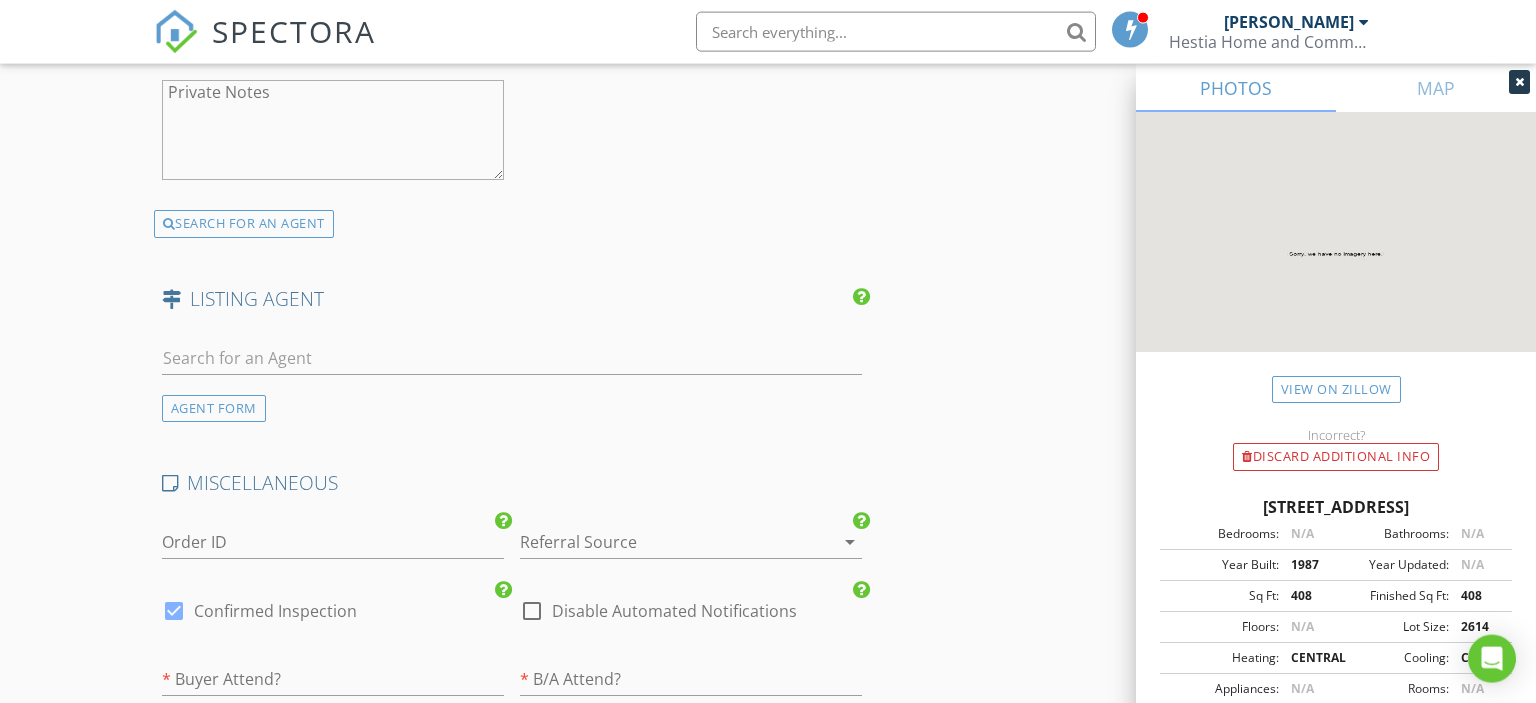 scroll, scrollTop: 3273, scrollLeft: 0, axis: vertical 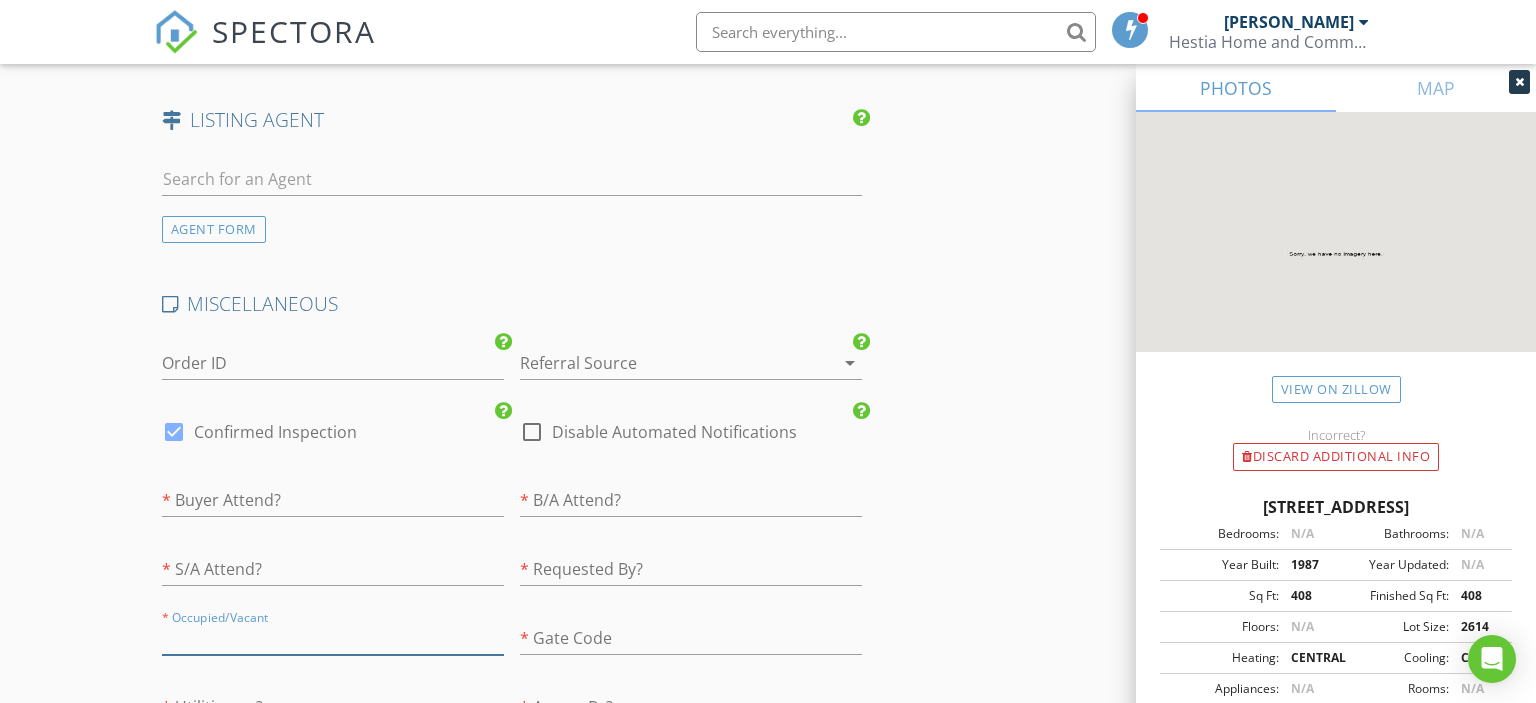 click at bounding box center (333, 638) 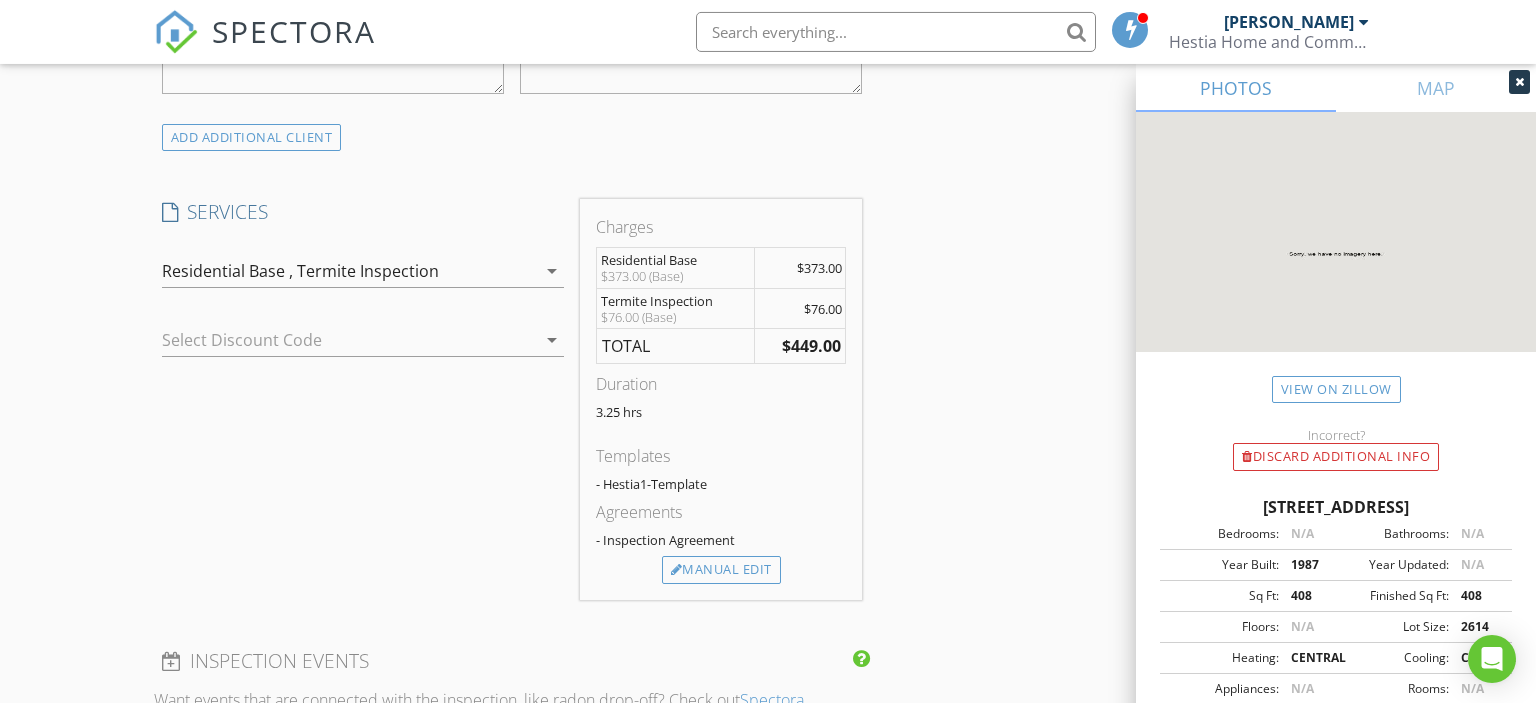 scroll, scrollTop: 1584, scrollLeft: 0, axis: vertical 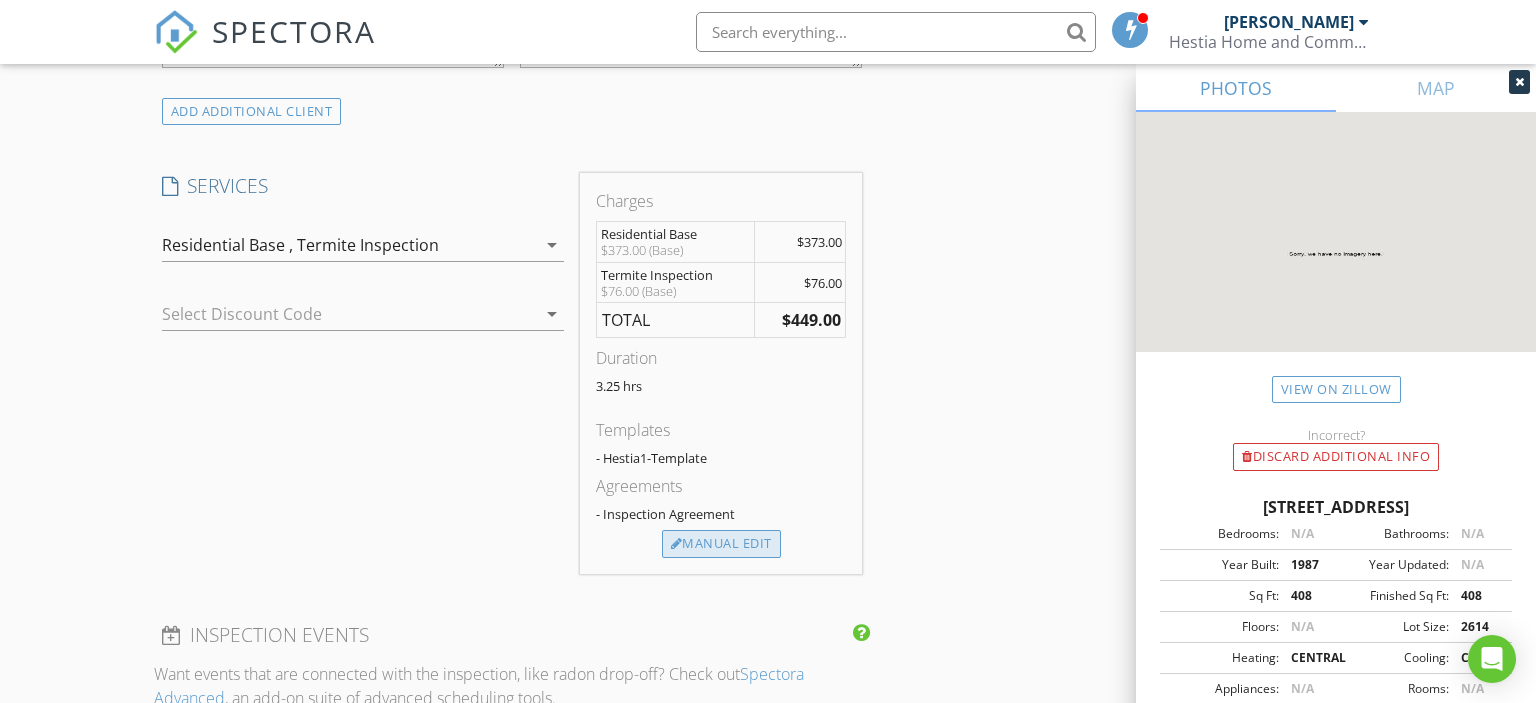 type on "Occupied" 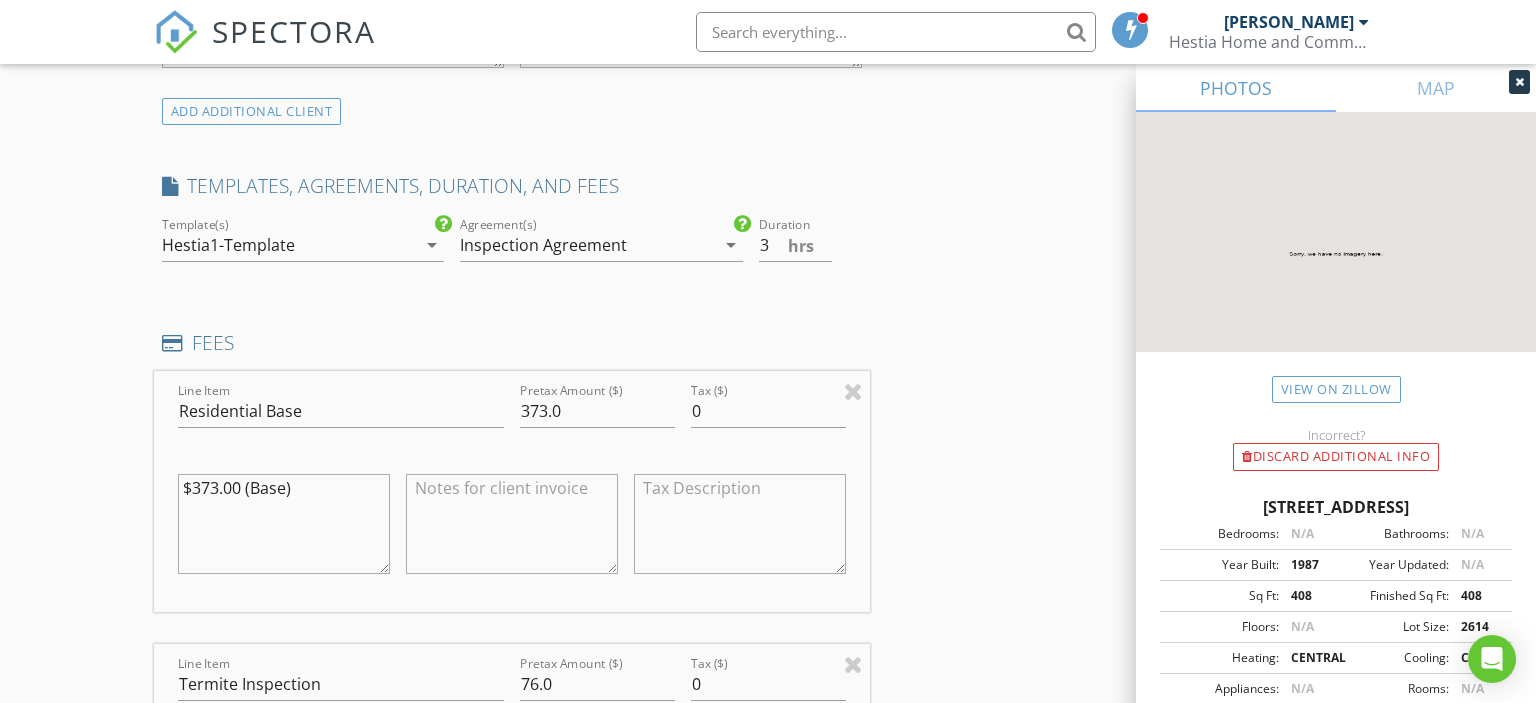 type on "3" 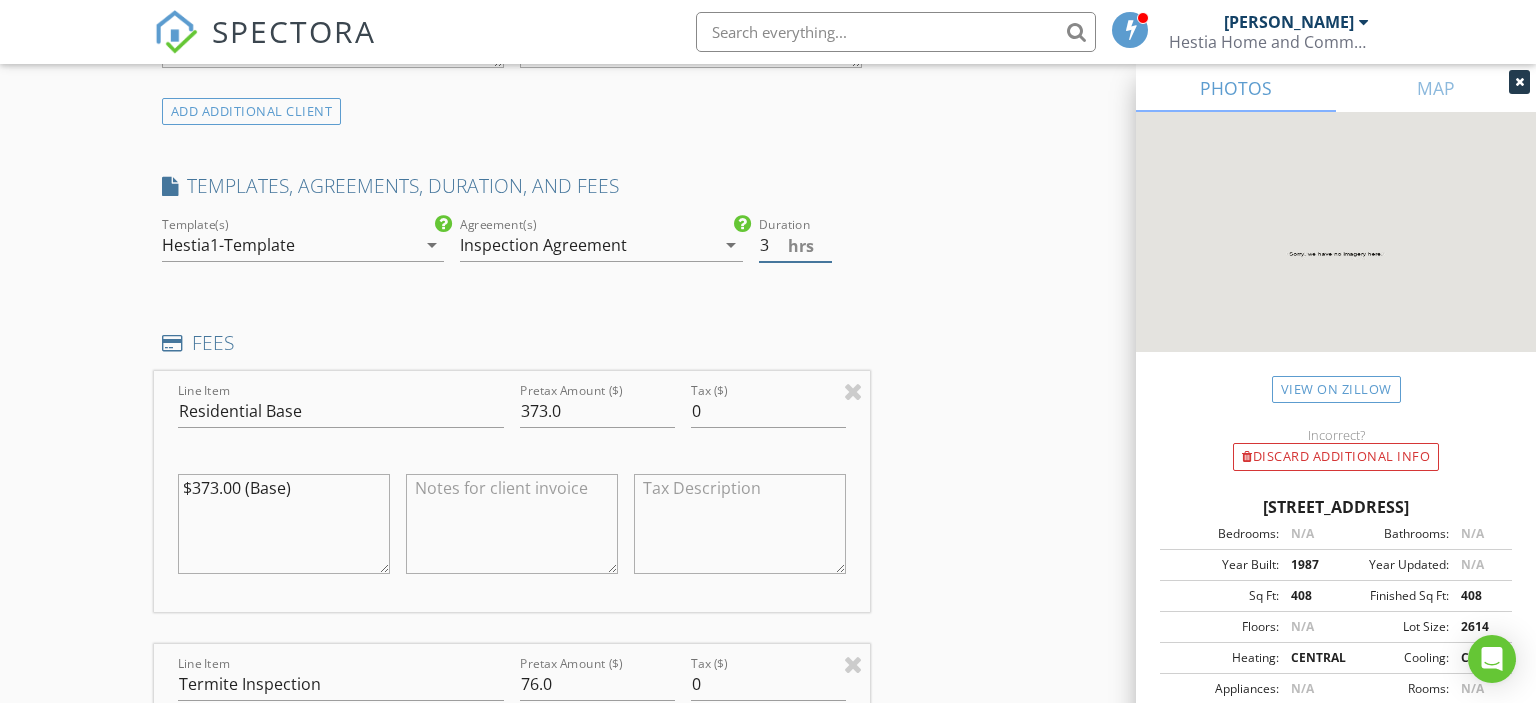 click on "3" at bounding box center (795, 245) 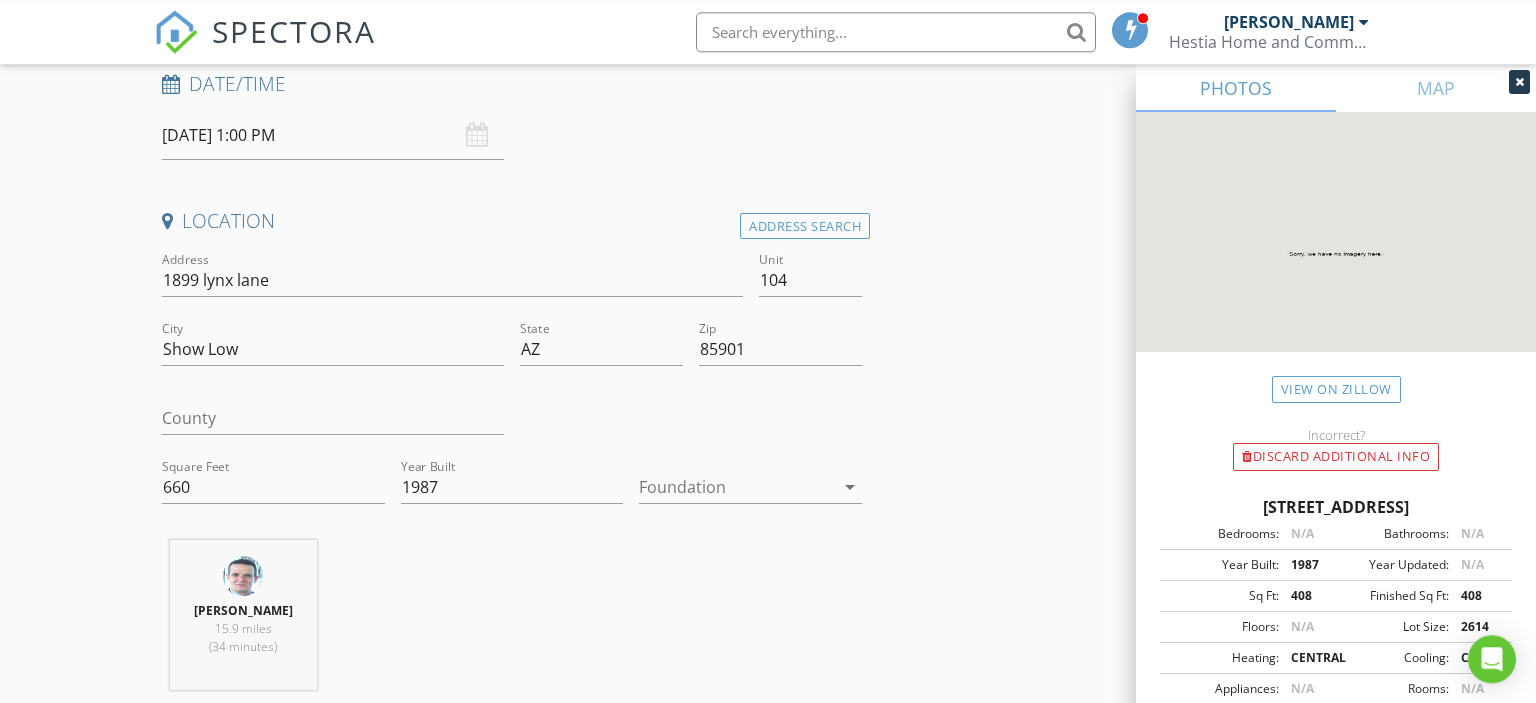 scroll, scrollTop: 316, scrollLeft: 0, axis: vertical 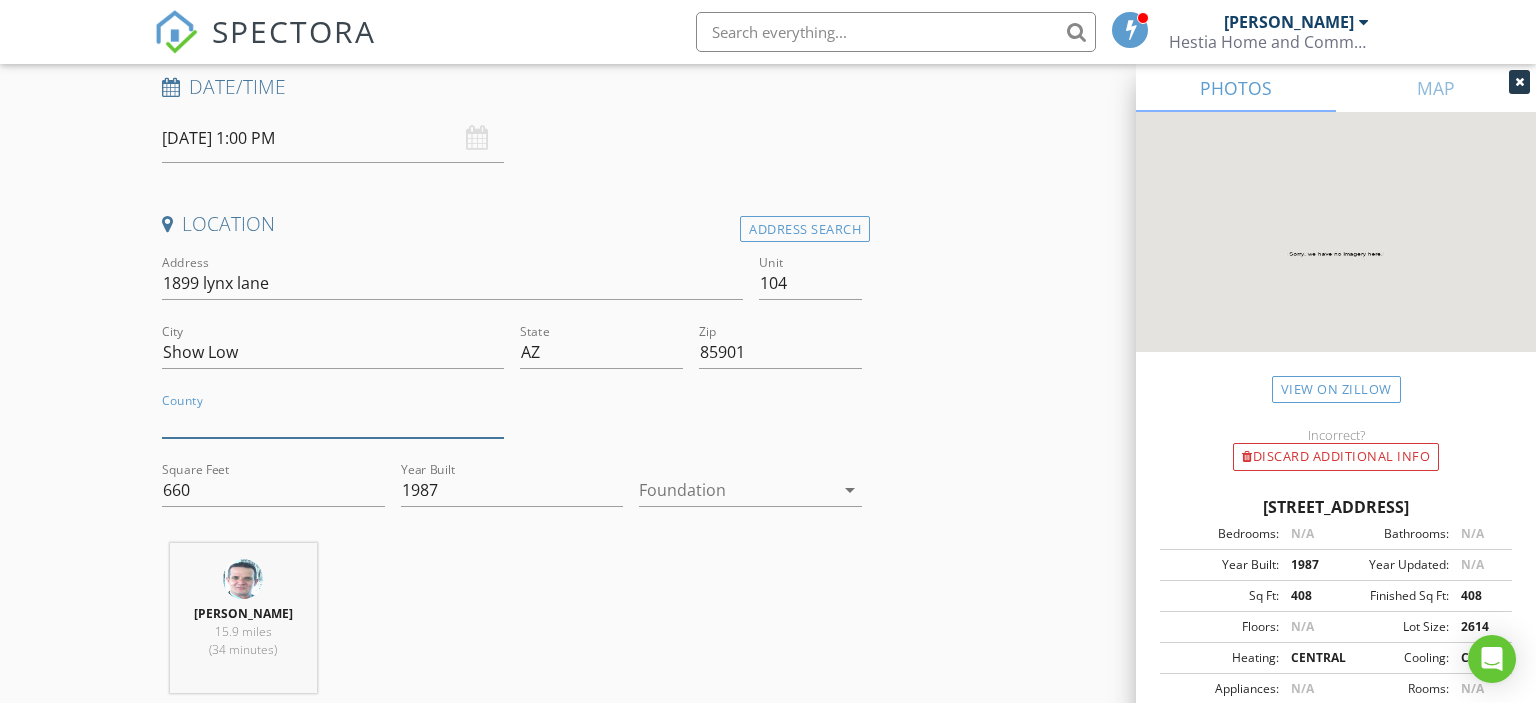 click on "County" at bounding box center (333, 421) 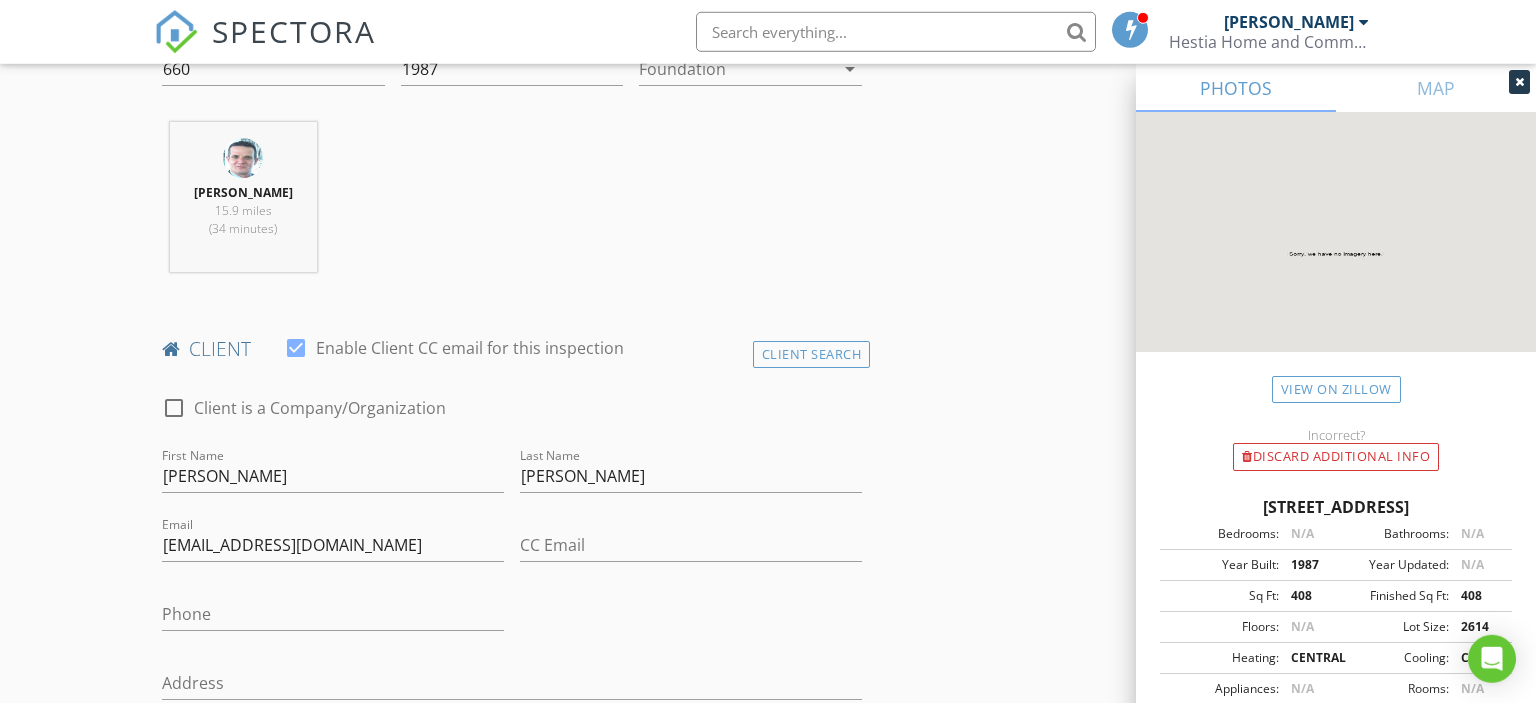 scroll, scrollTop: 739, scrollLeft: 0, axis: vertical 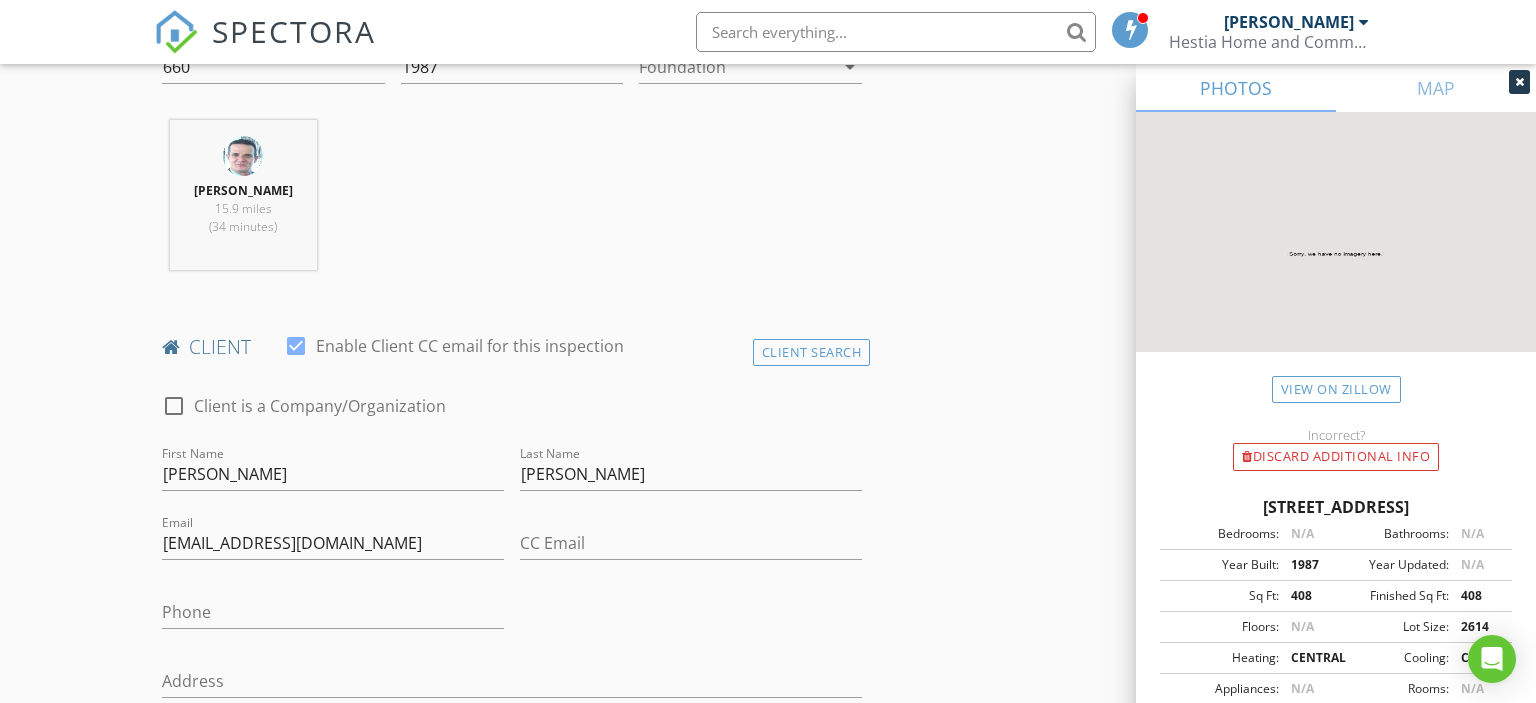 type on "Navajo" 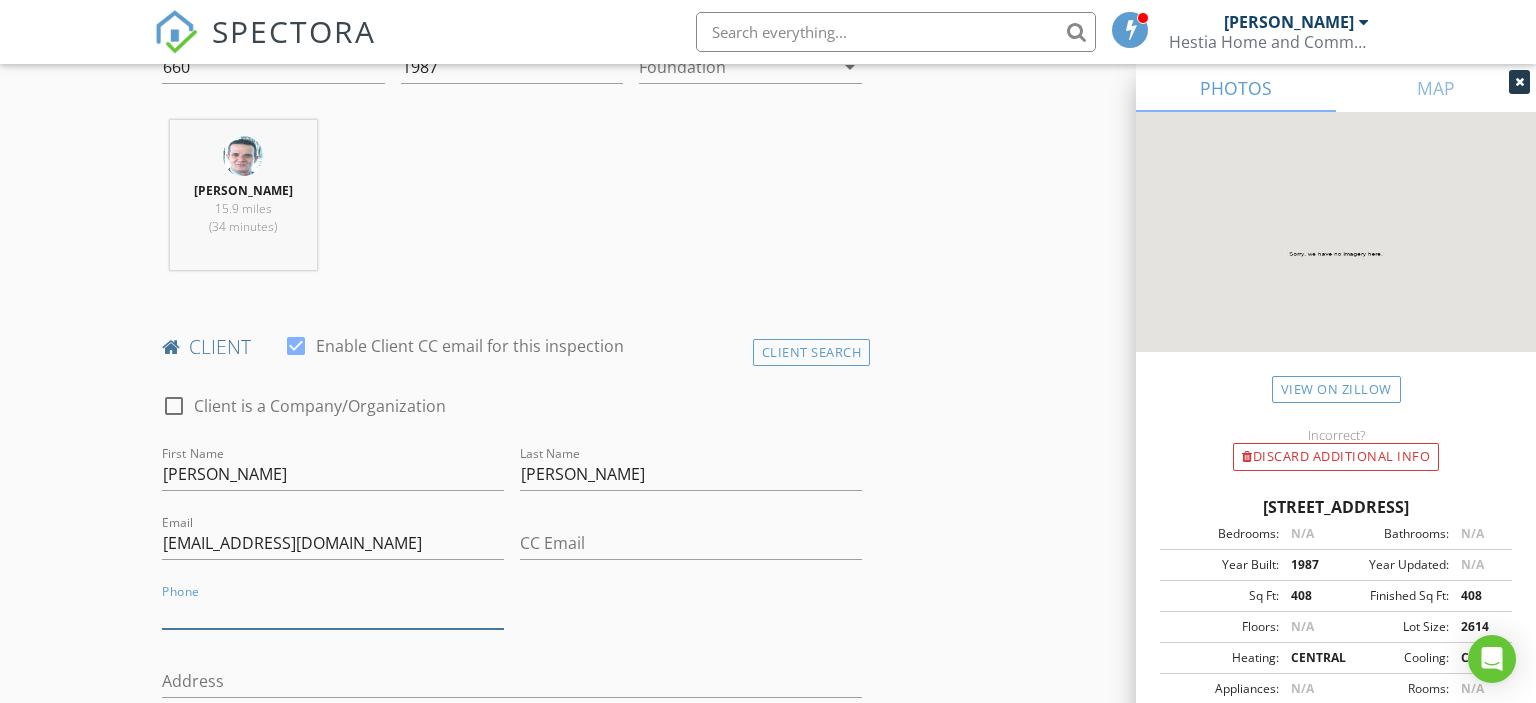 click on "Phone" at bounding box center [333, 612] 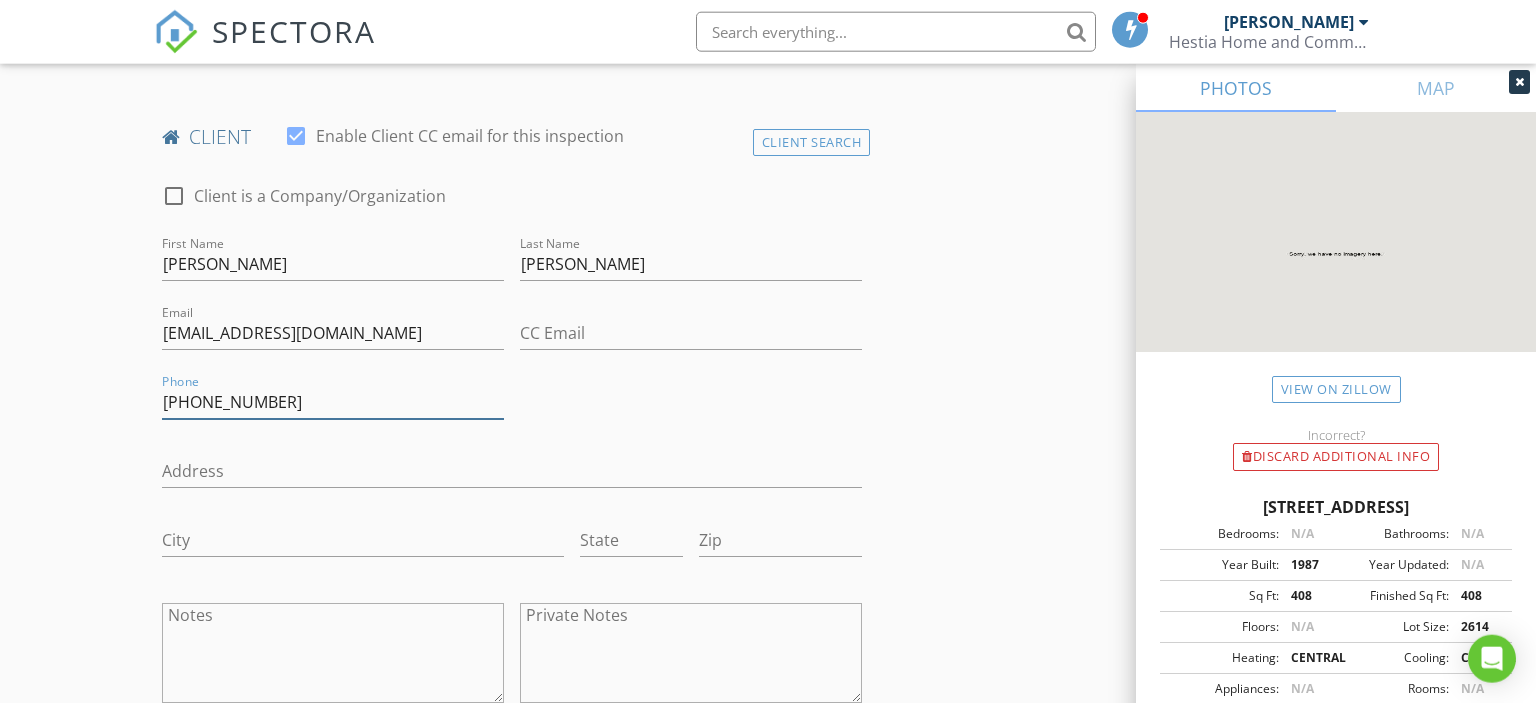 scroll, scrollTop: 950, scrollLeft: 0, axis: vertical 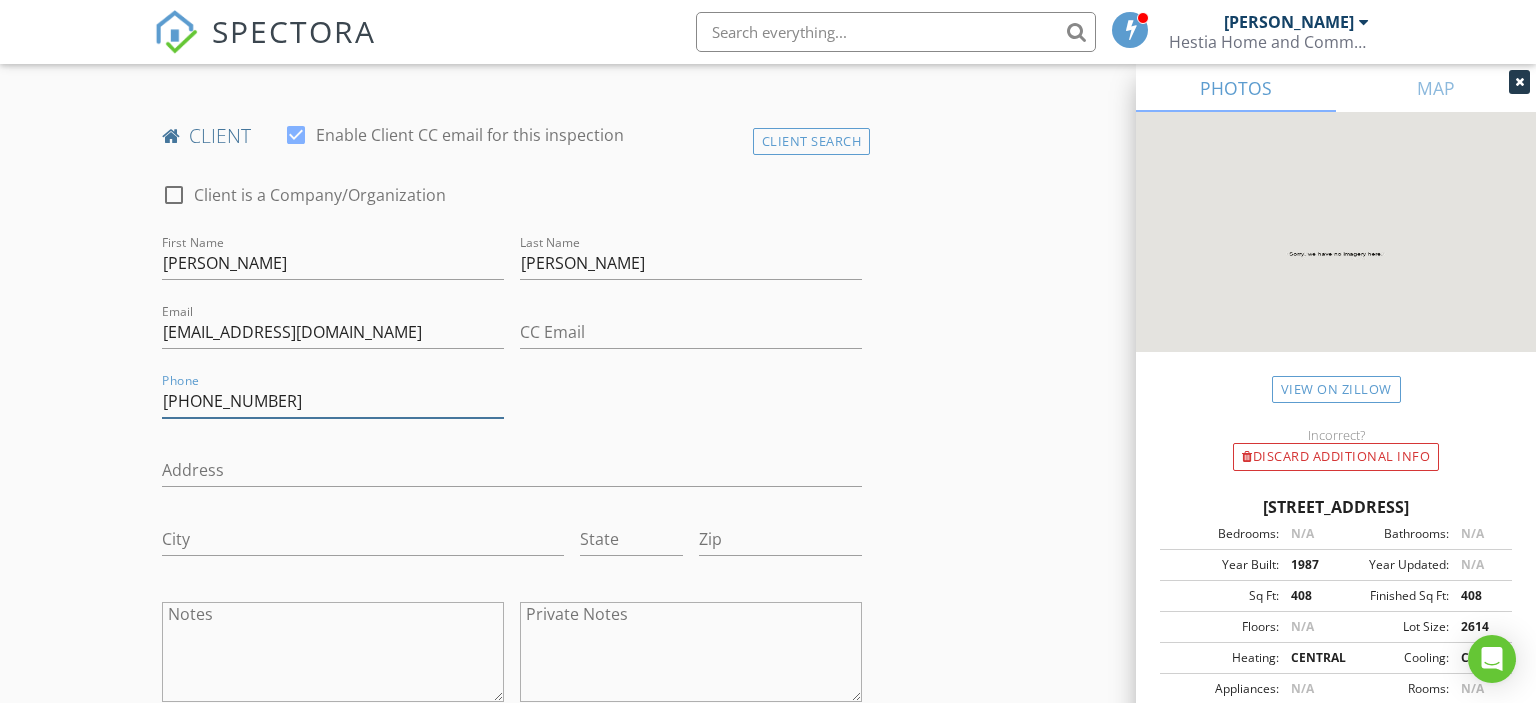 type on "575-595-2576" 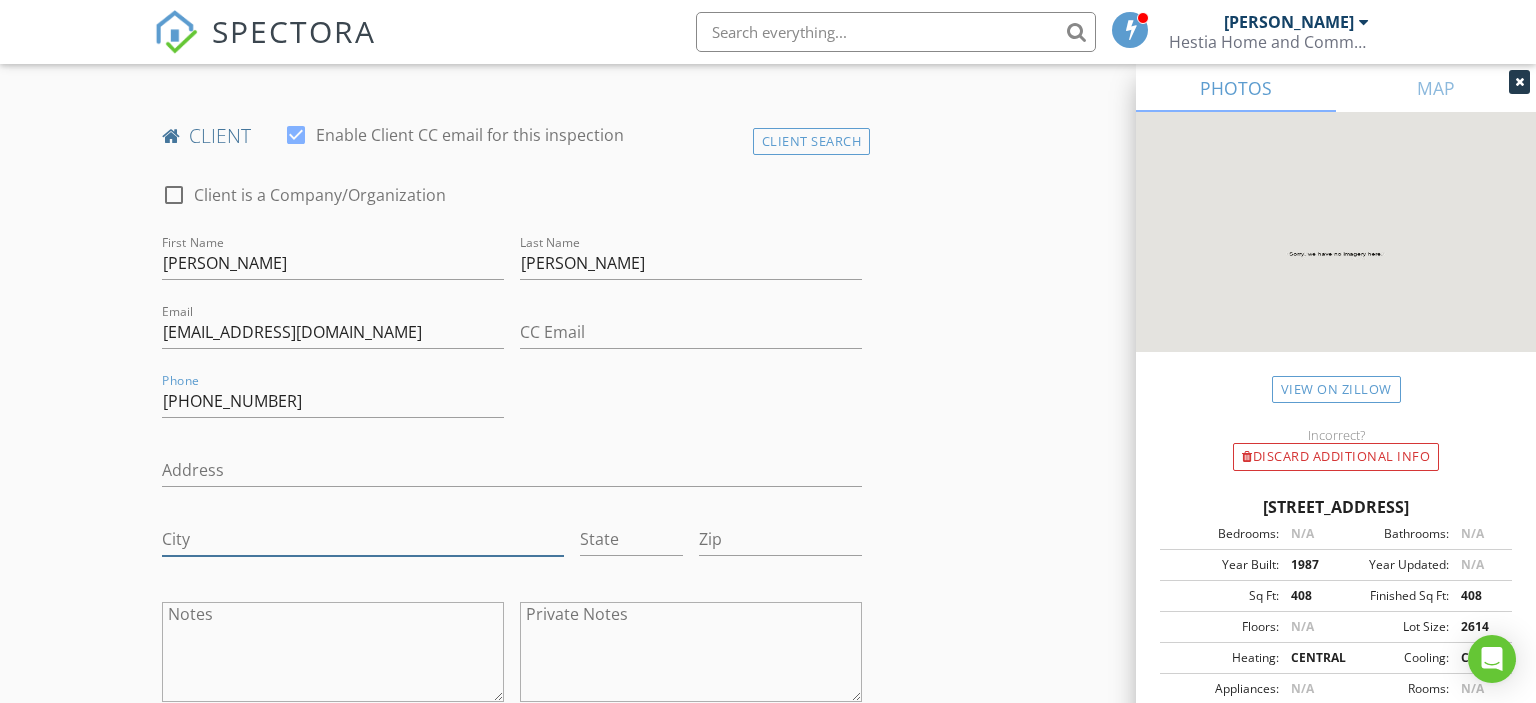 click on "City" at bounding box center (363, 539) 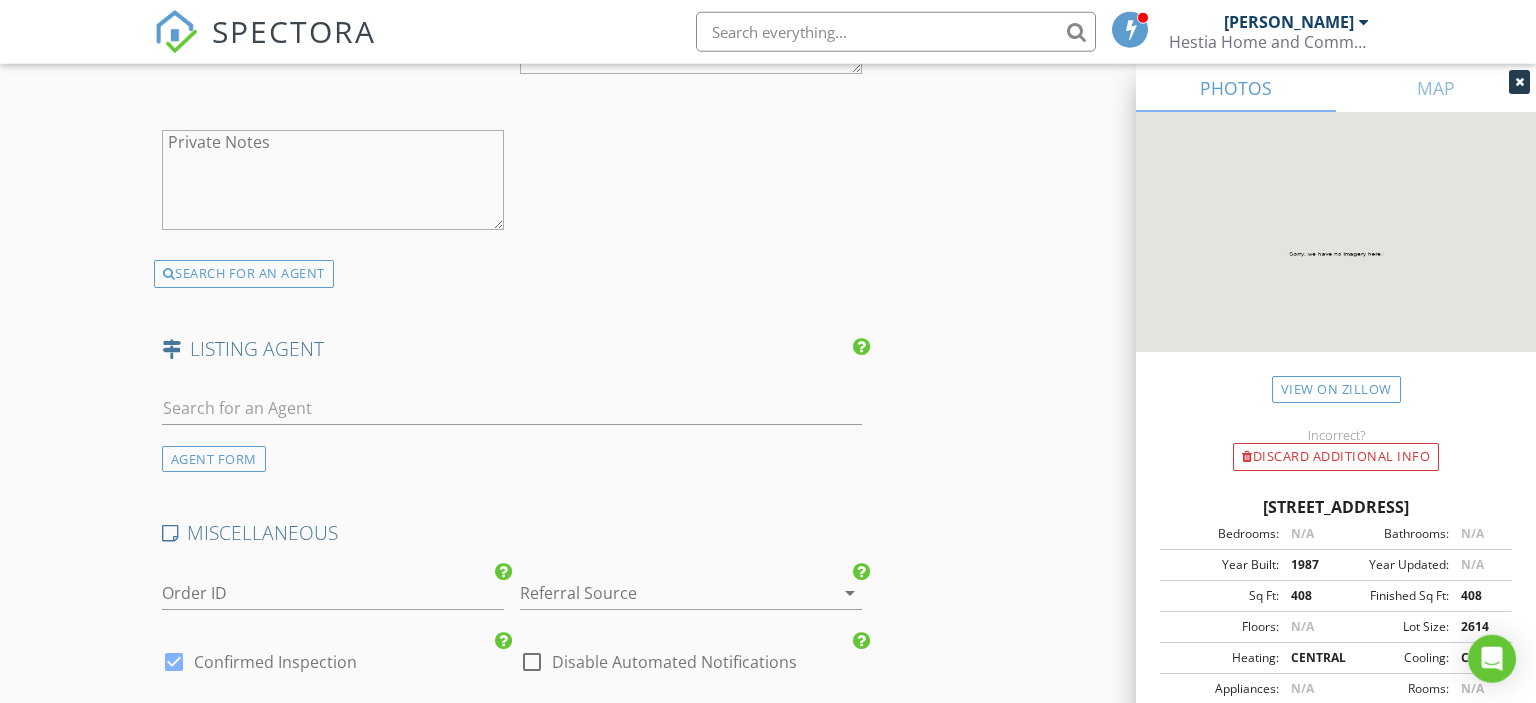scroll, scrollTop: 3590, scrollLeft: 0, axis: vertical 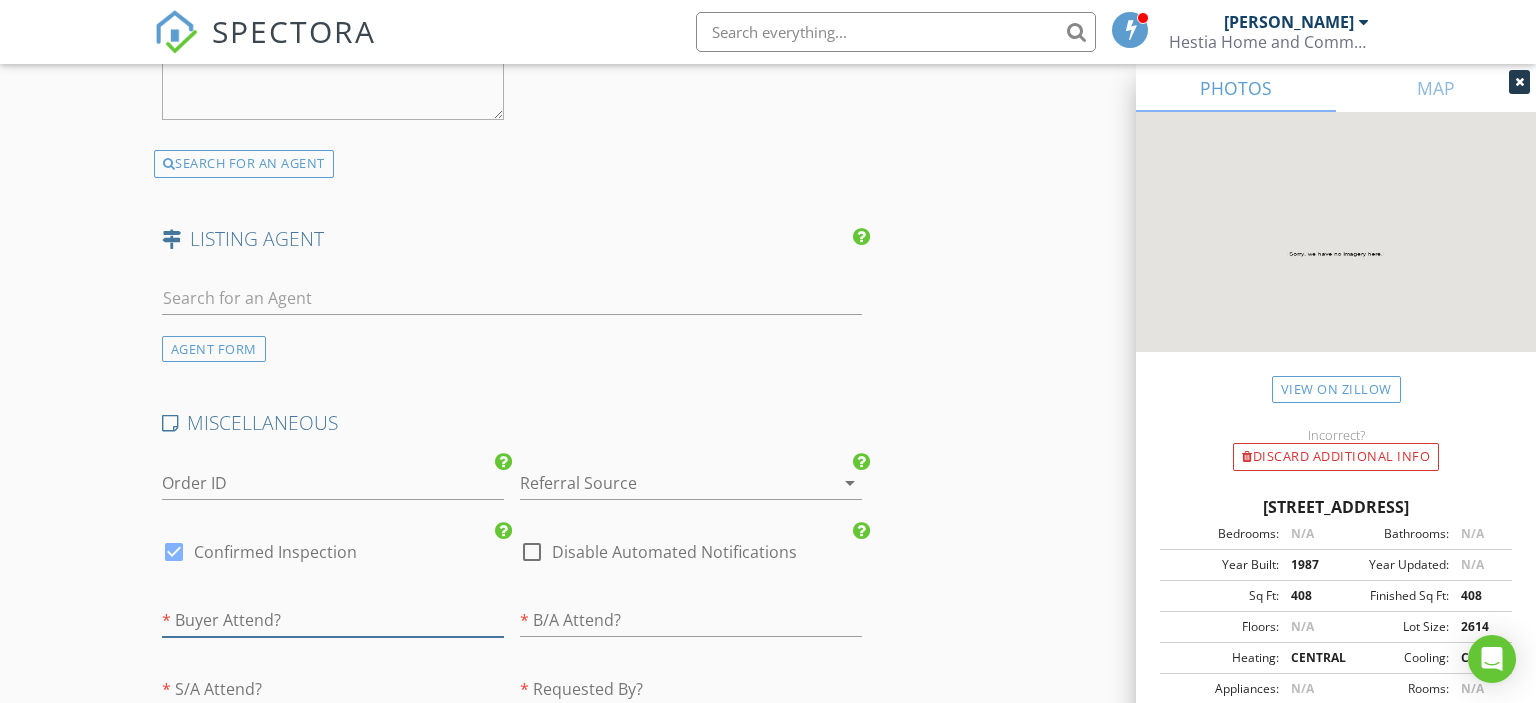 click at bounding box center [333, 620] 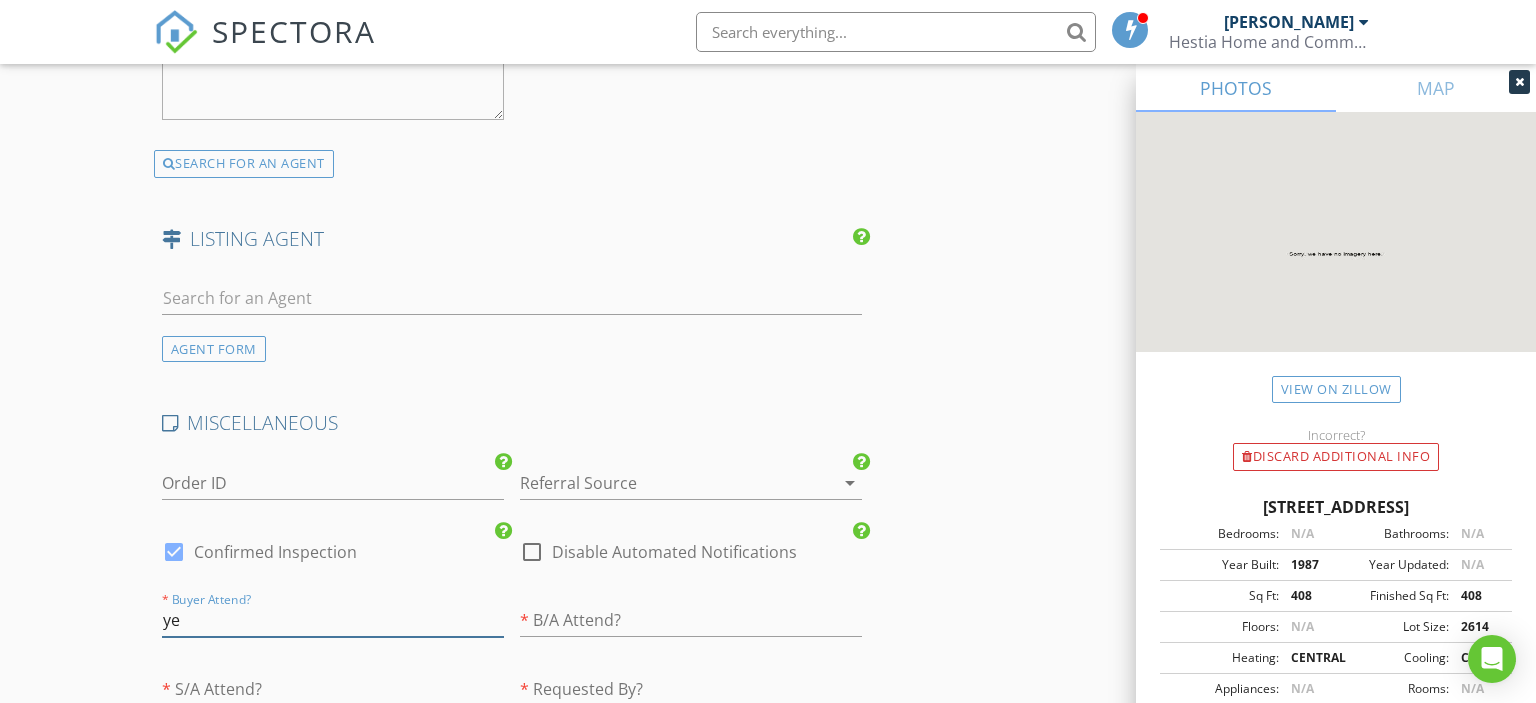 type on "y" 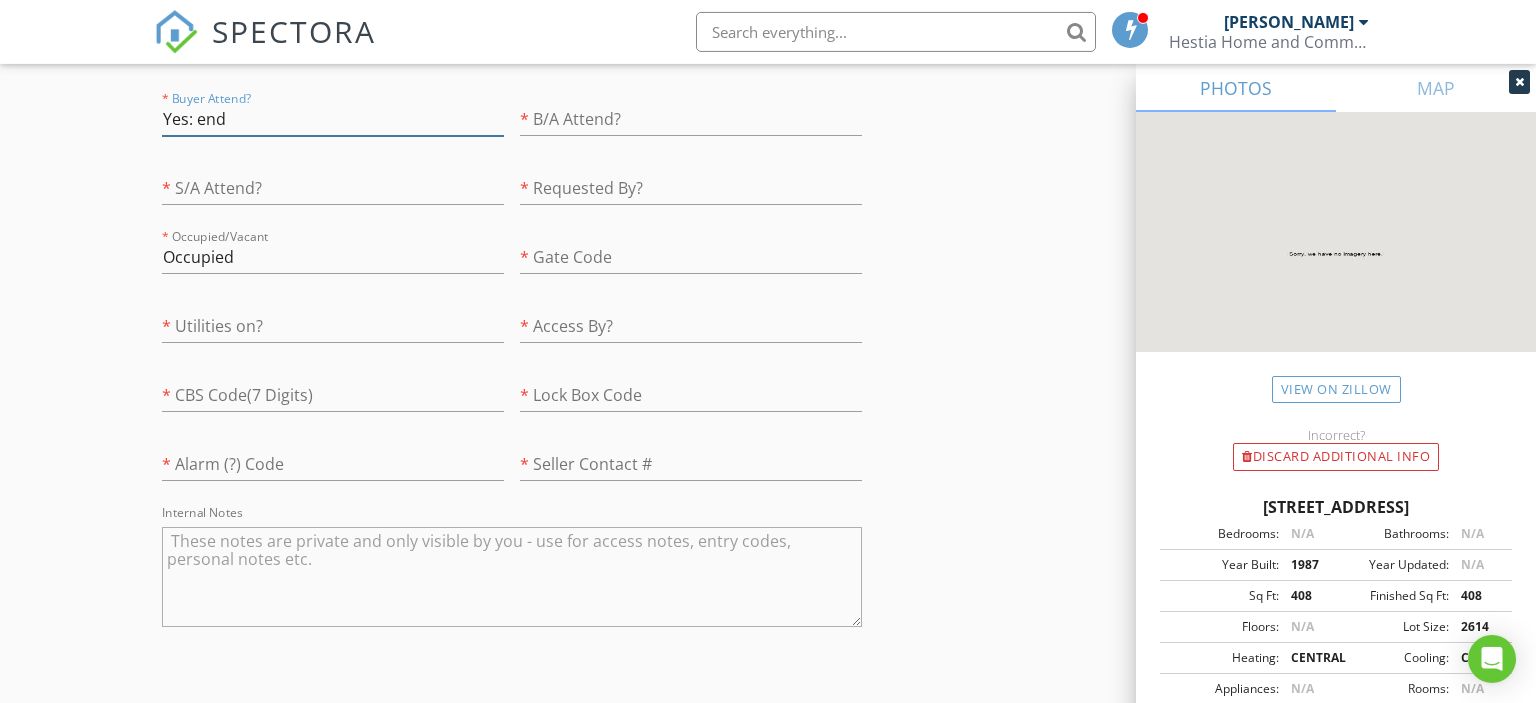 scroll, scrollTop: 4118, scrollLeft: 0, axis: vertical 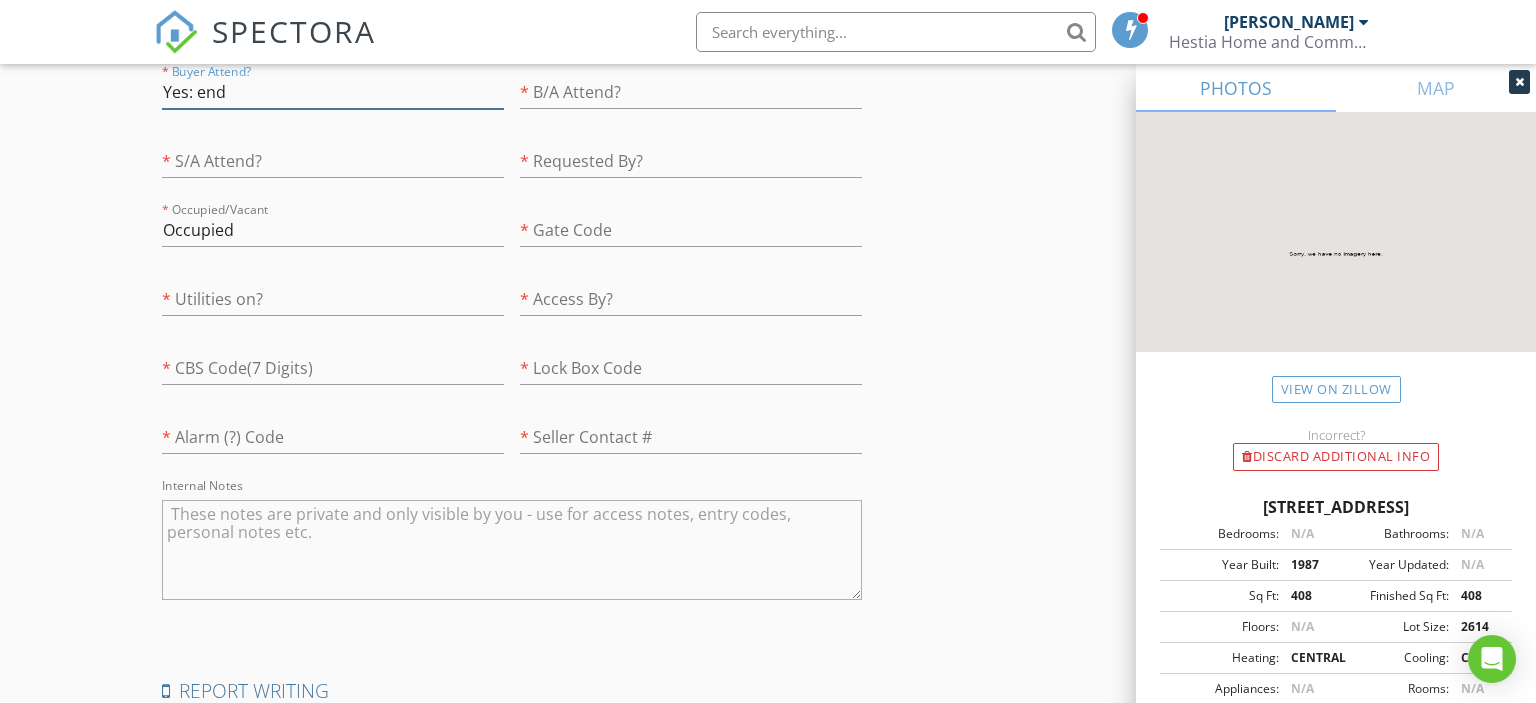 type on "Yes: end" 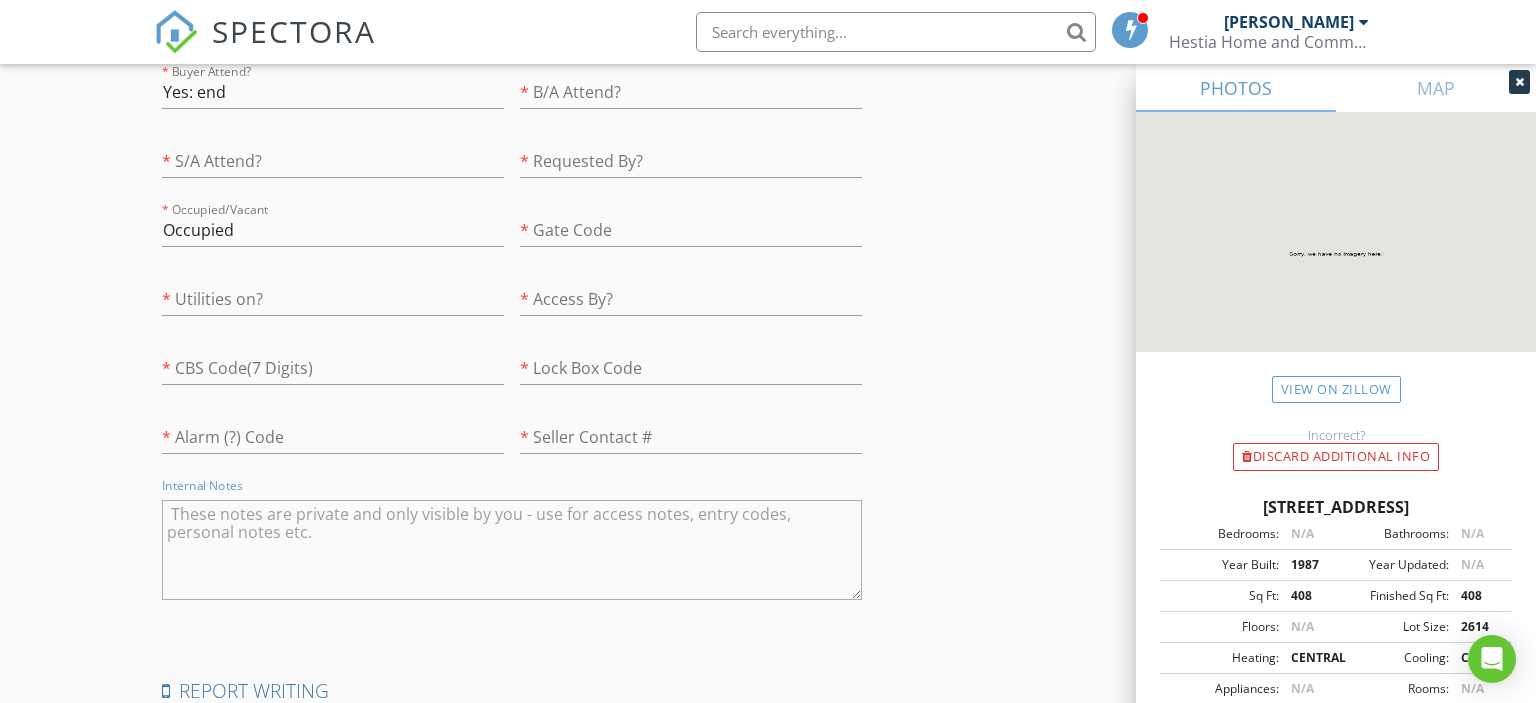 click at bounding box center [512, 550] 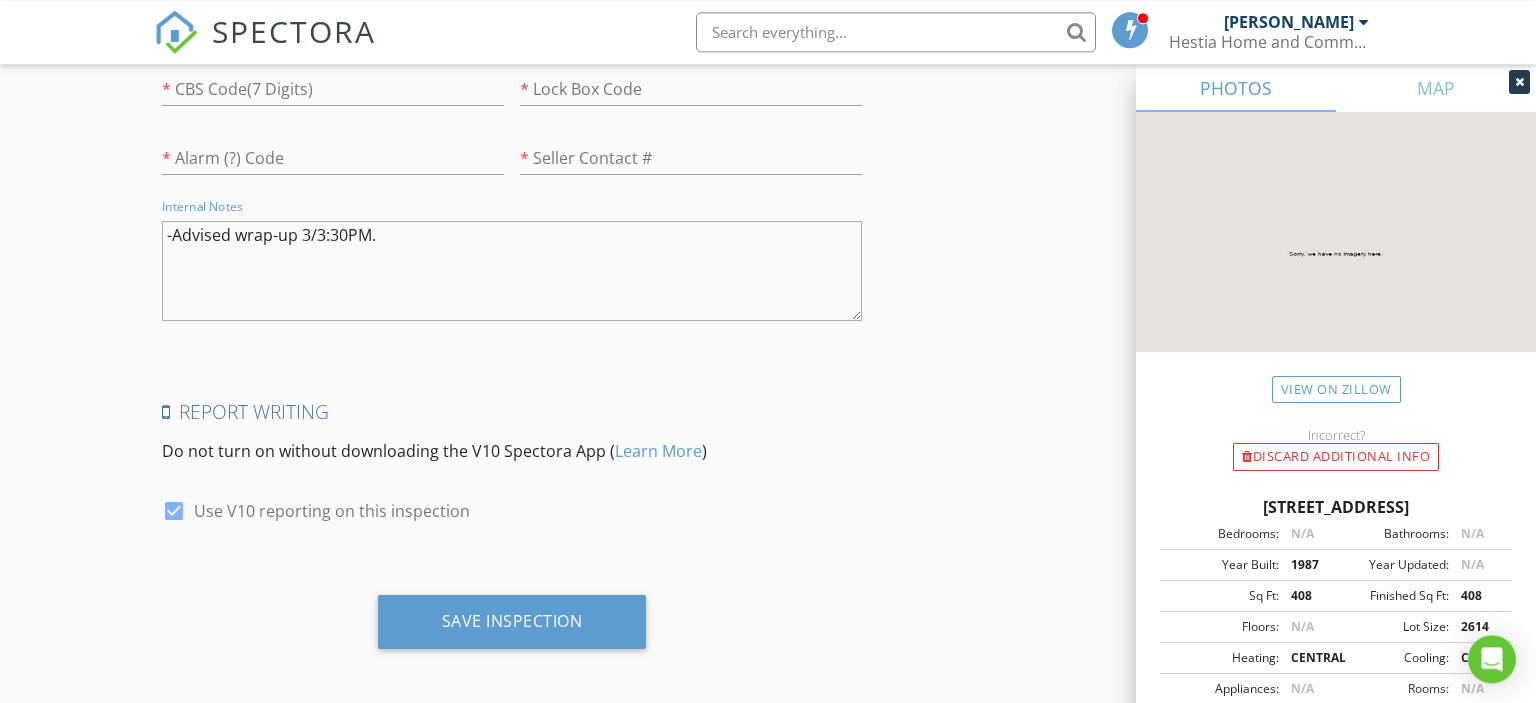 scroll, scrollTop: 4398, scrollLeft: 0, axis: vertical 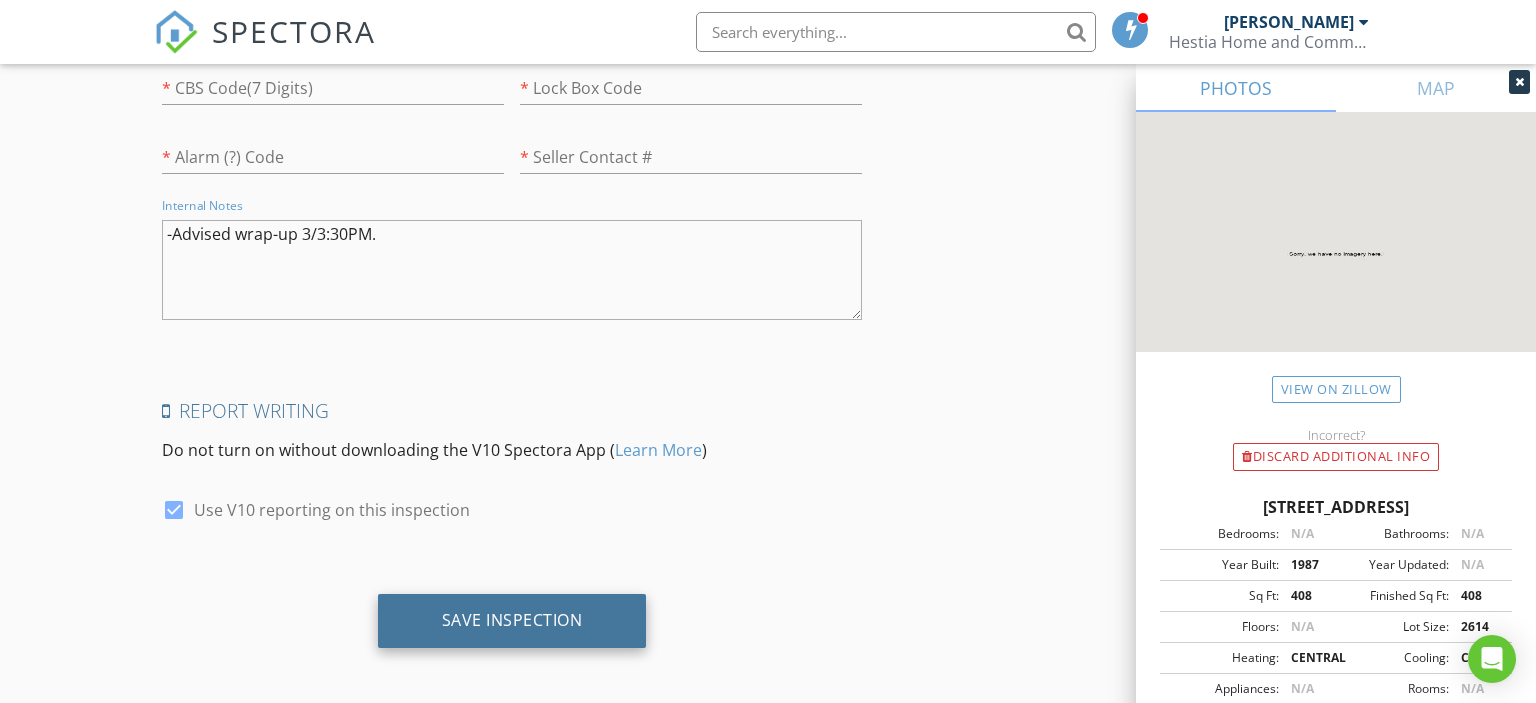 type on "-Advised wrap-up 3/3:30PM." 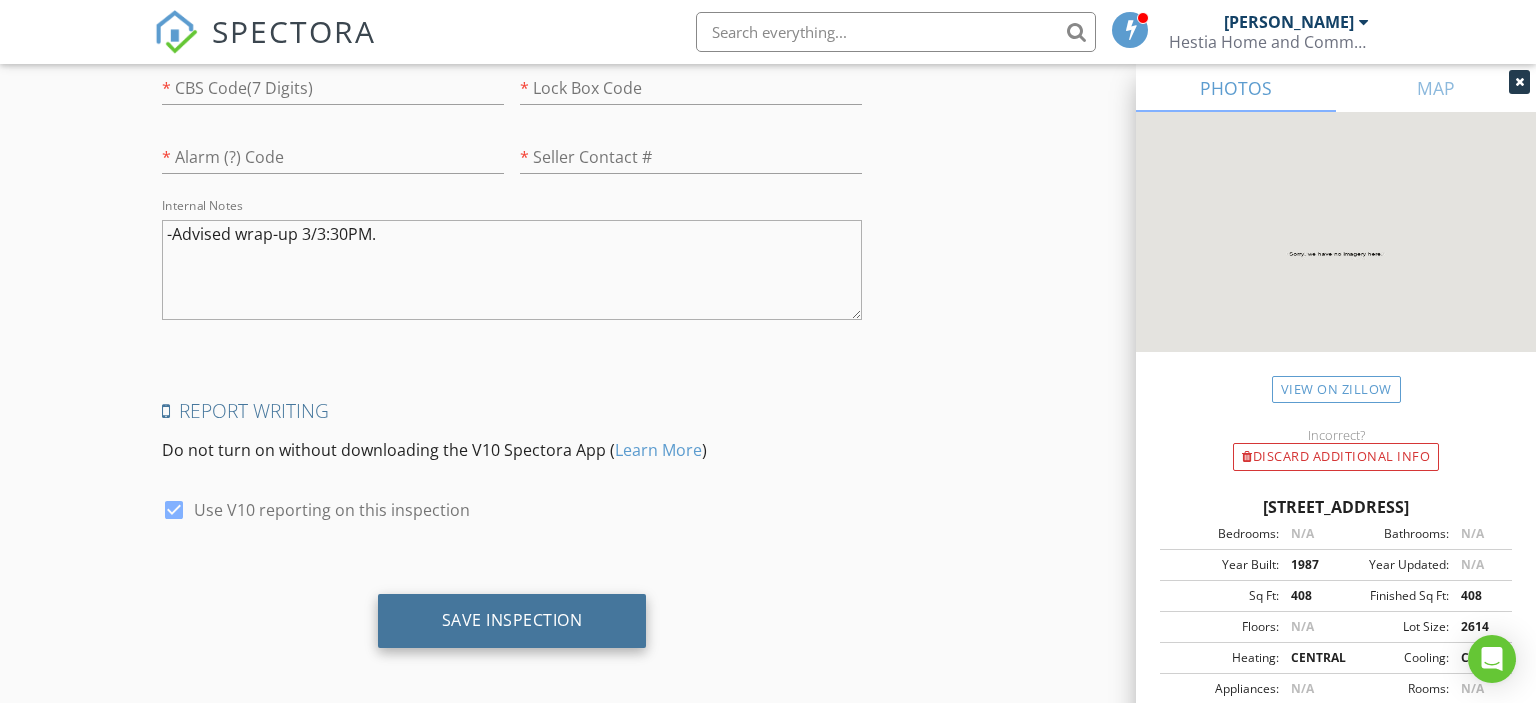 click on "Save Inspection" at bounding box center (512, 621) 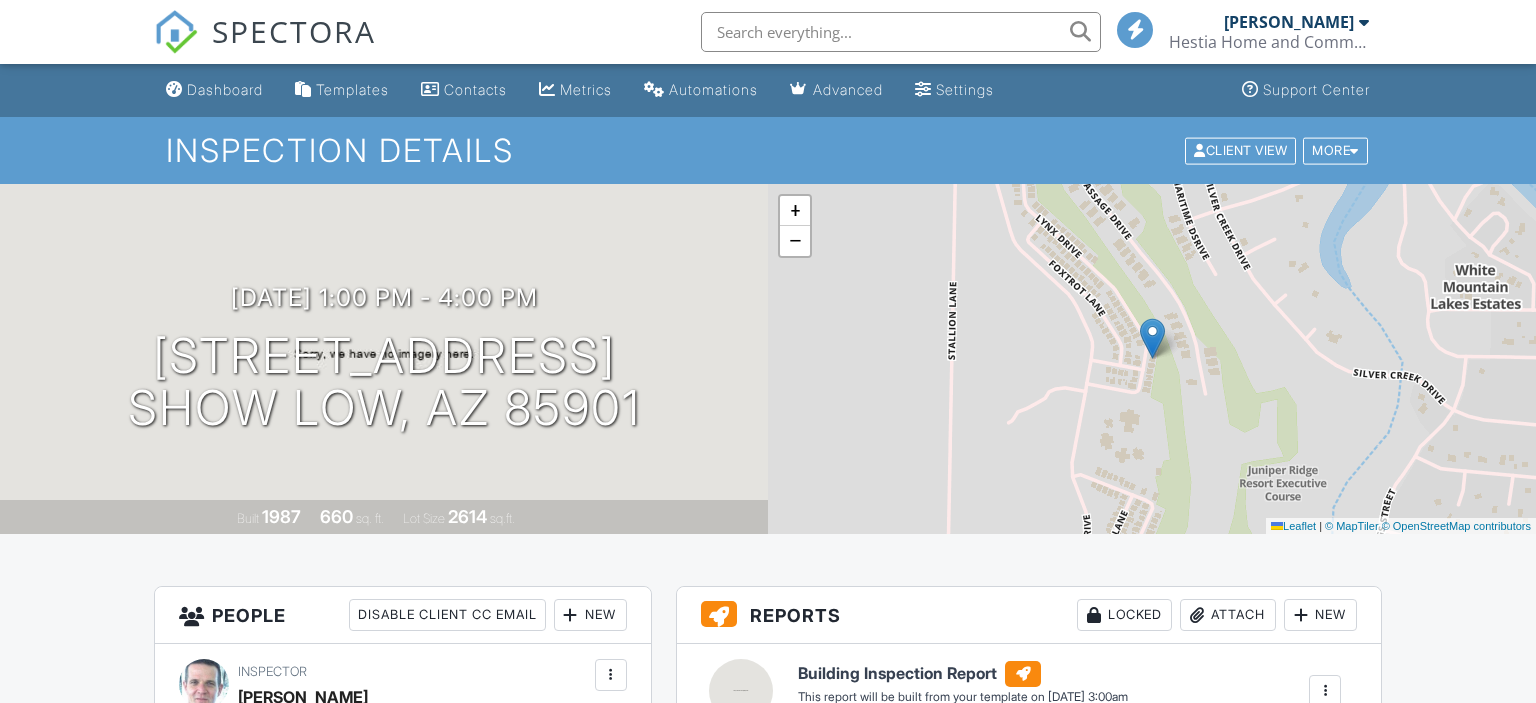 scroll, scrollTop: 0, scrollLeft: 0, axis: both 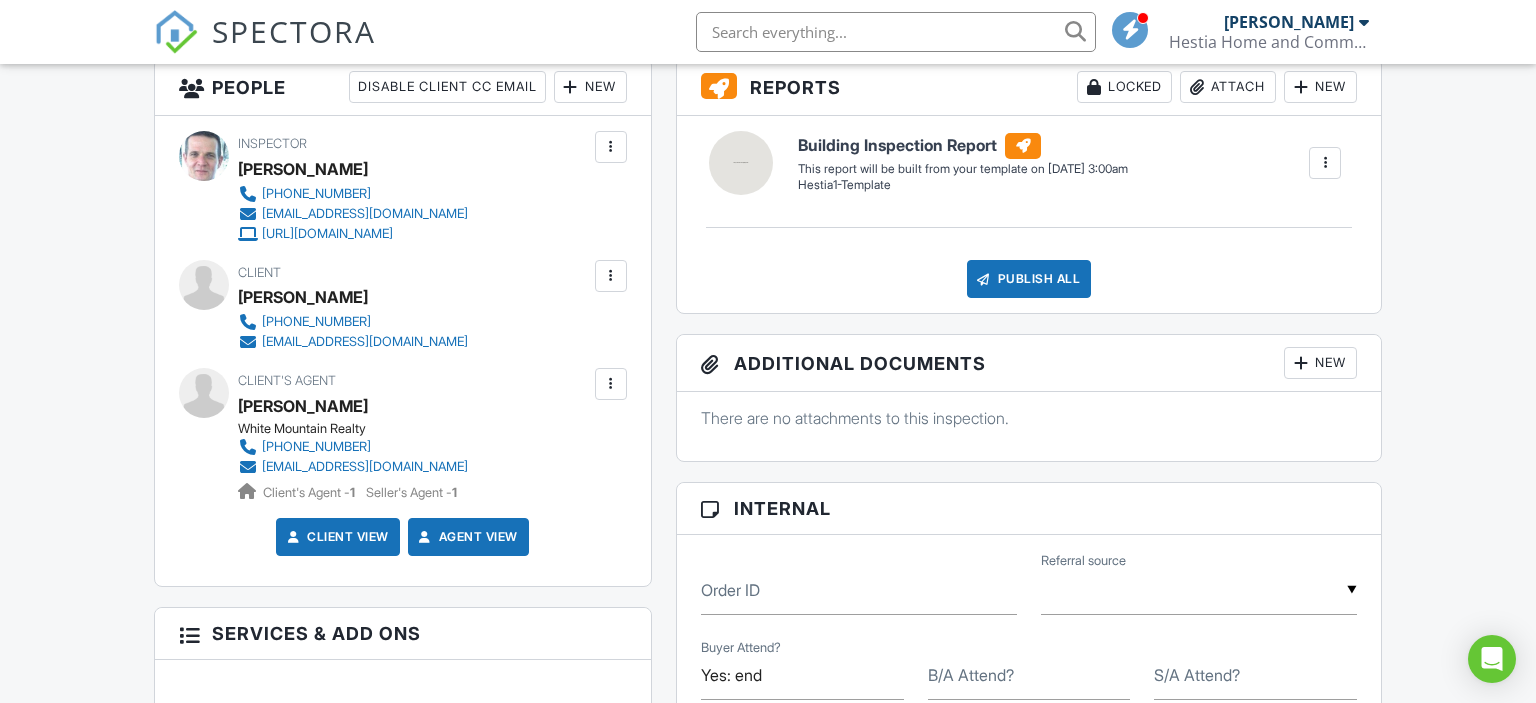 click on "New" at bounding box center [590, 87] 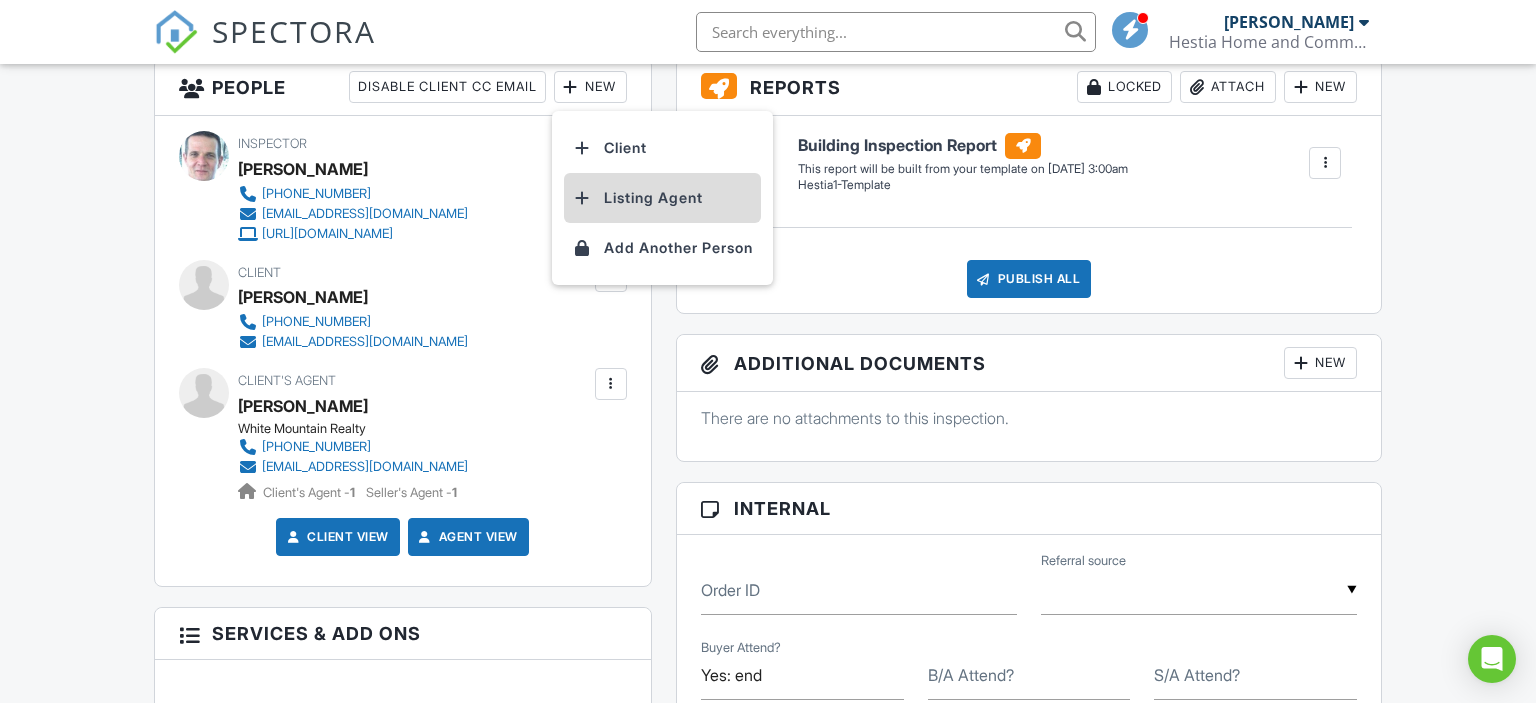 click on "Listing Agent" at bounding box center [662, 198] 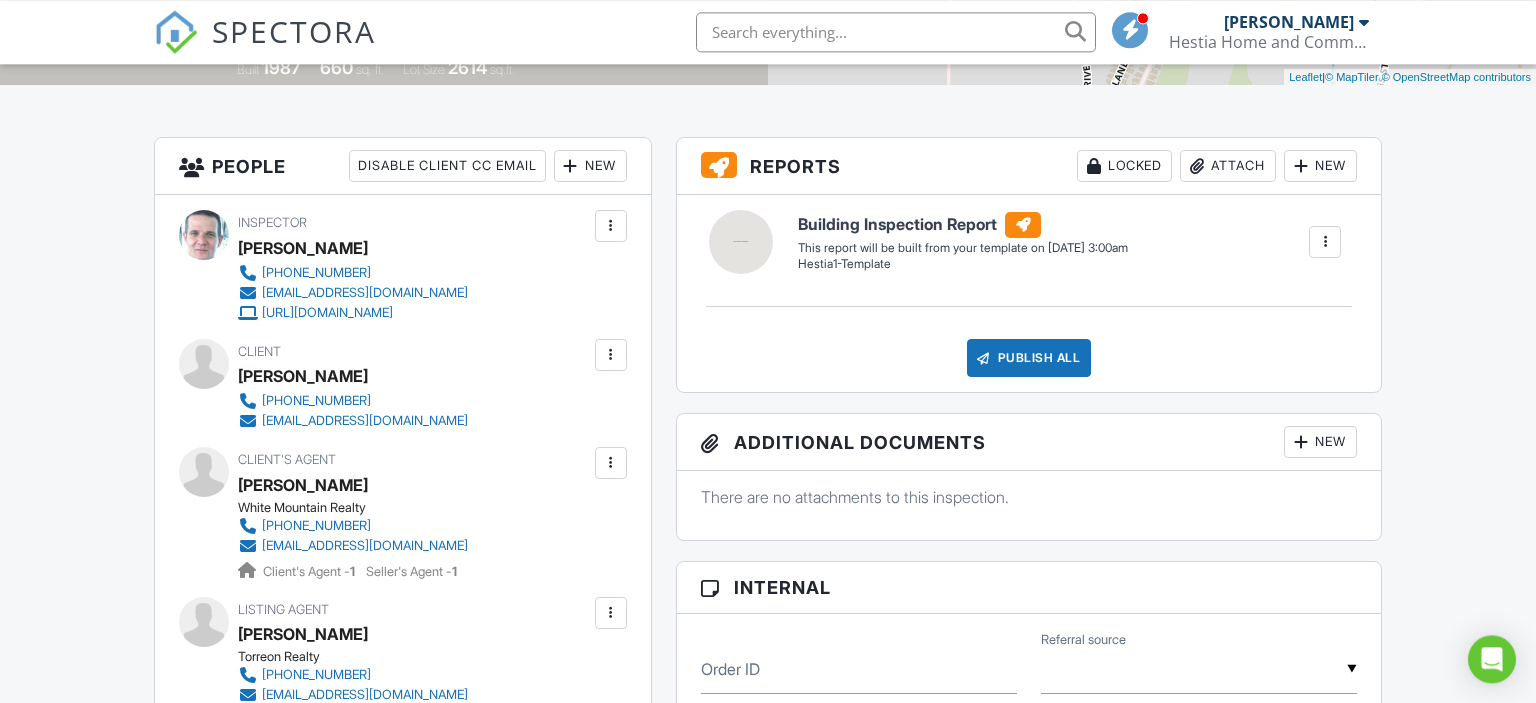 scroll, scrollTop: 444, scrollLeft: 0, axis: vertical 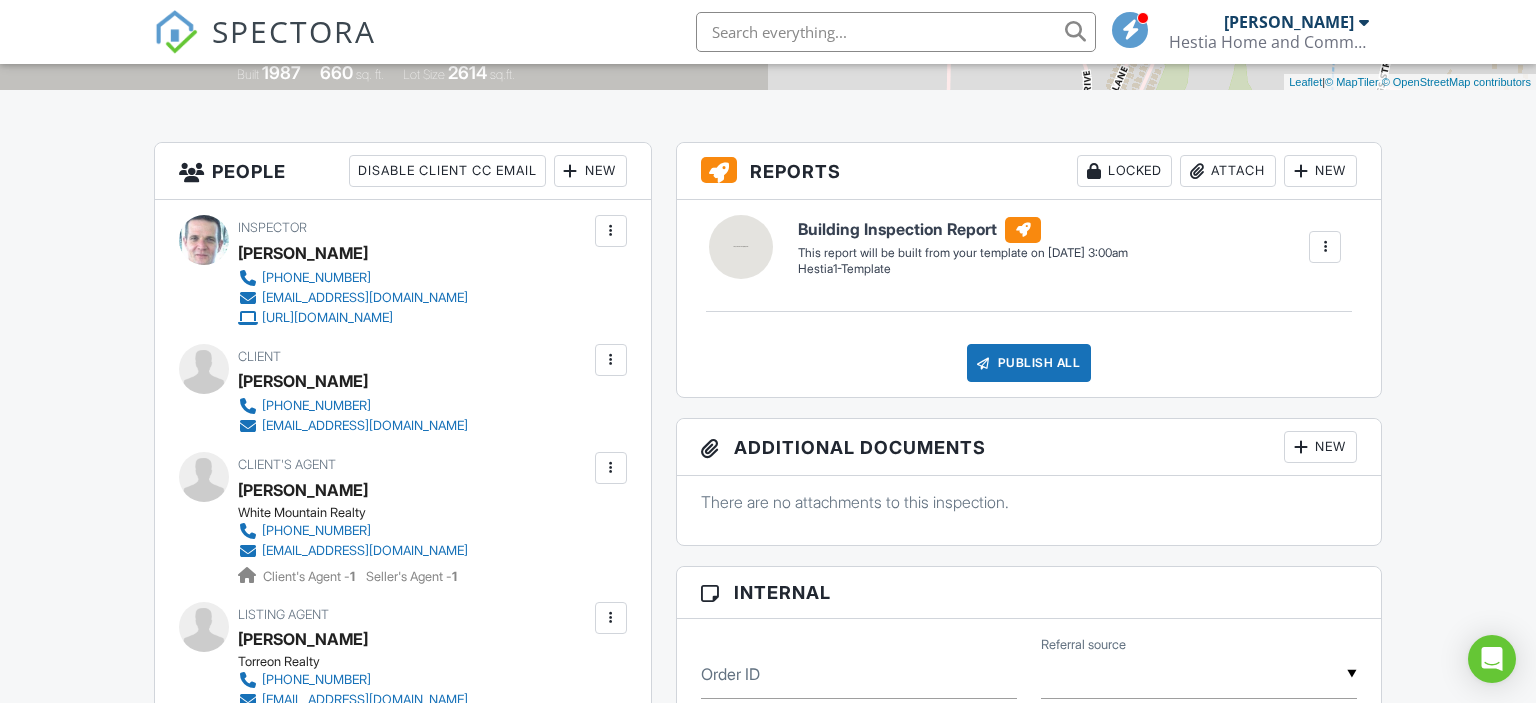 click at bounding box center (1325, 247) 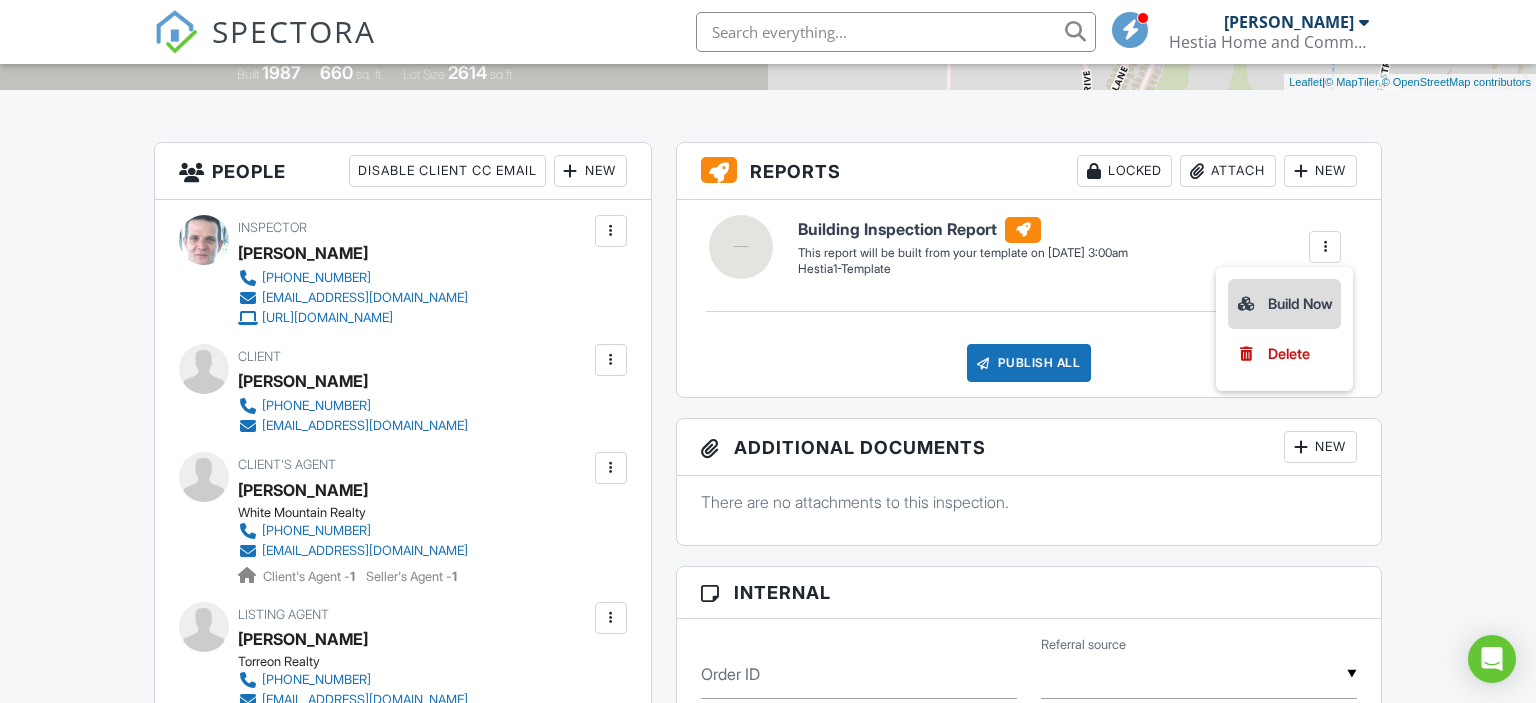 click on "Build Now" at bounding box center (1284, 304) 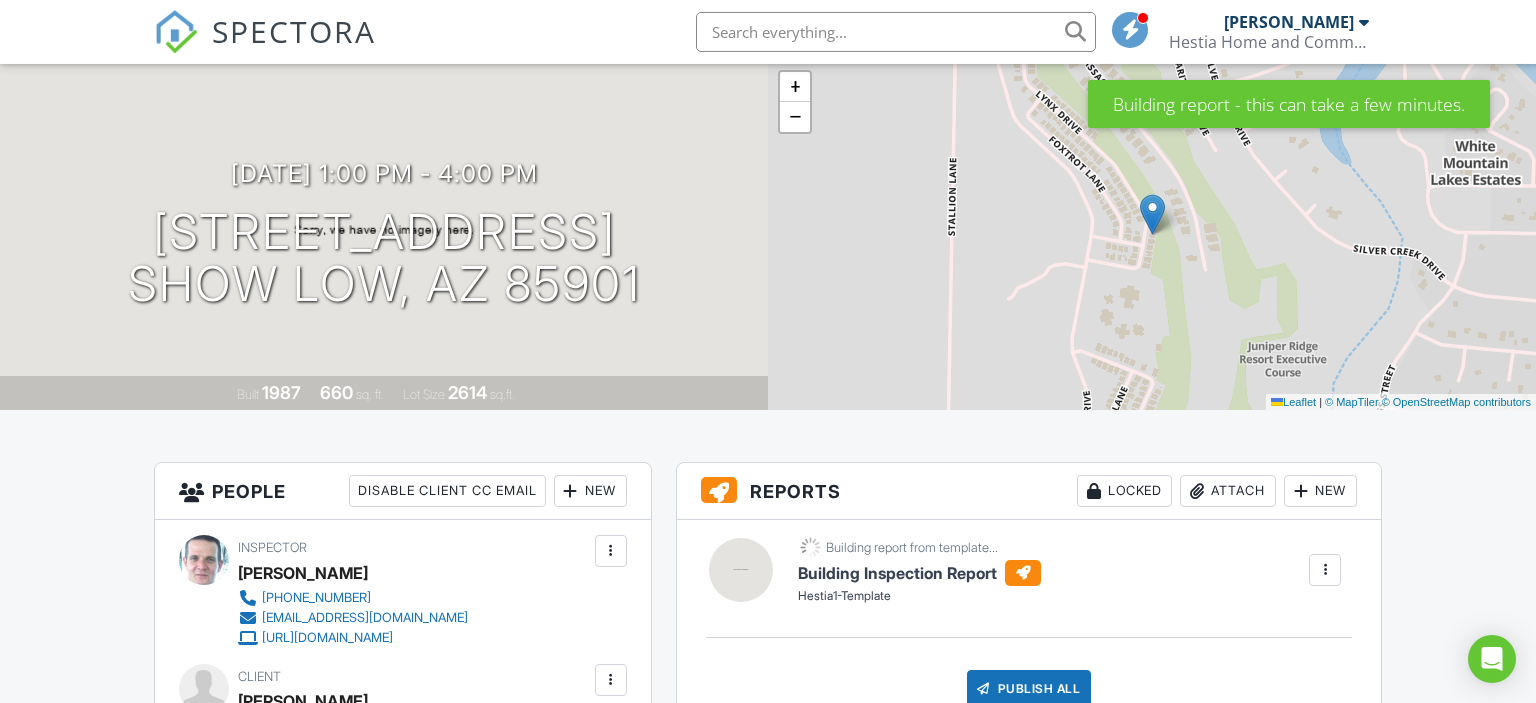 scroll, scrollTop: 211, scrollLeft: 0, axis: vertical 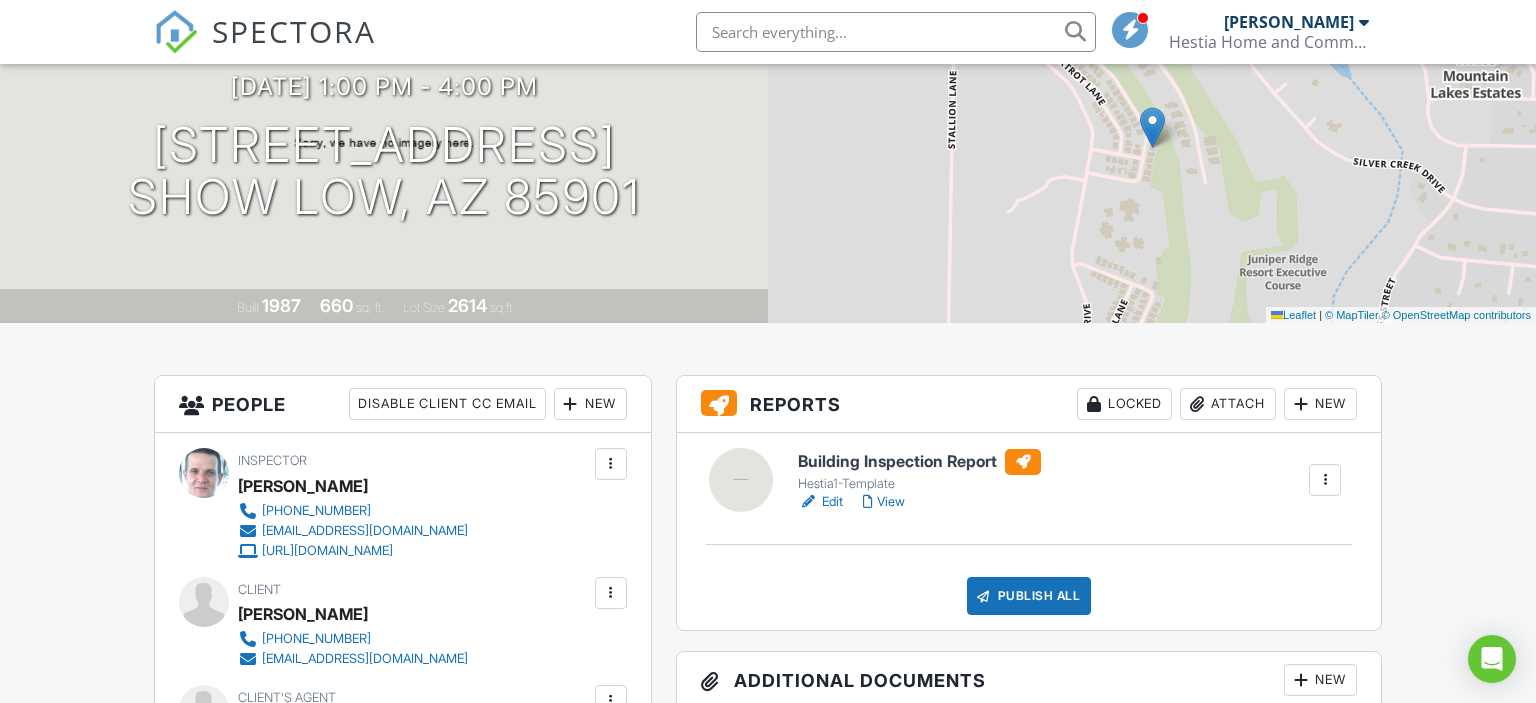 click on "Edit" at bounding box center [820, 502] 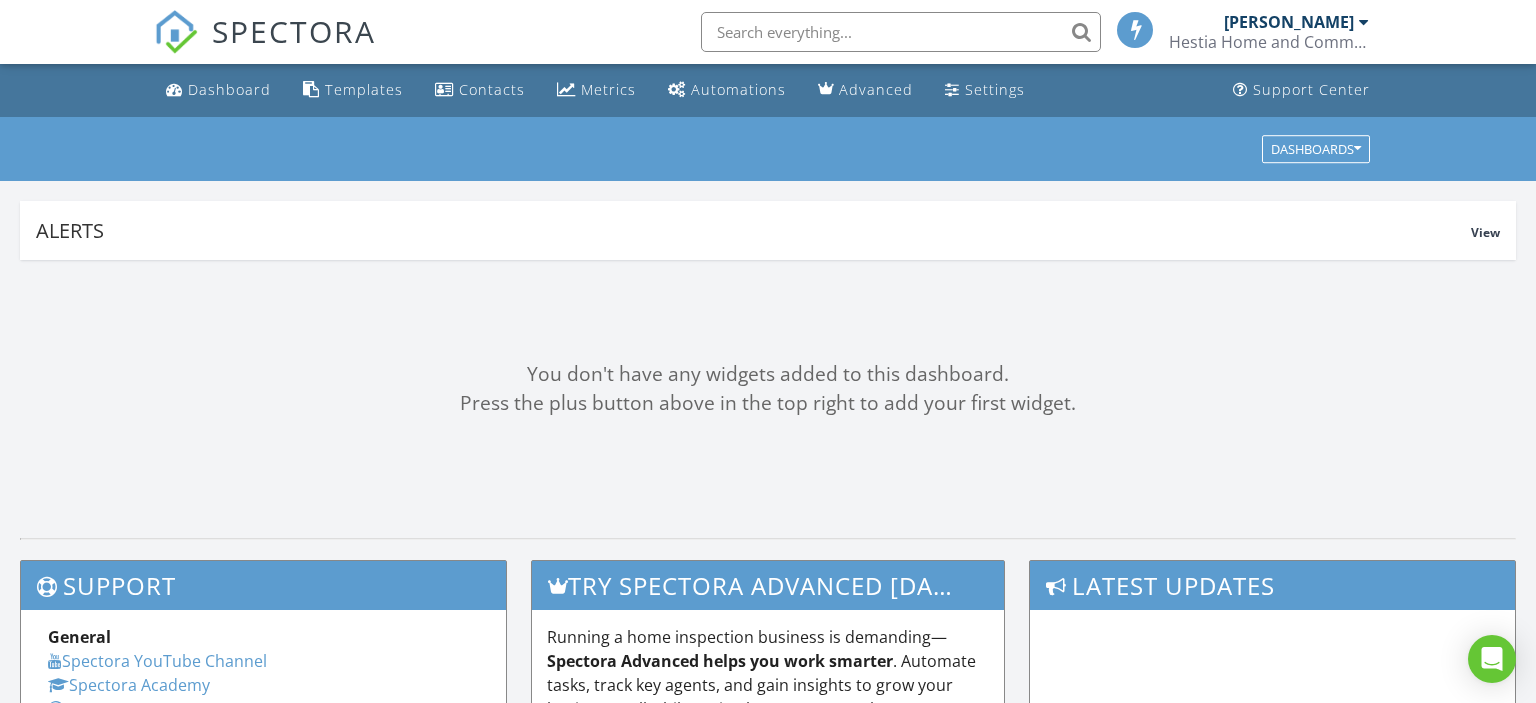 scroll, scrollTop: 0, scrollLeft: 0, axis: both 